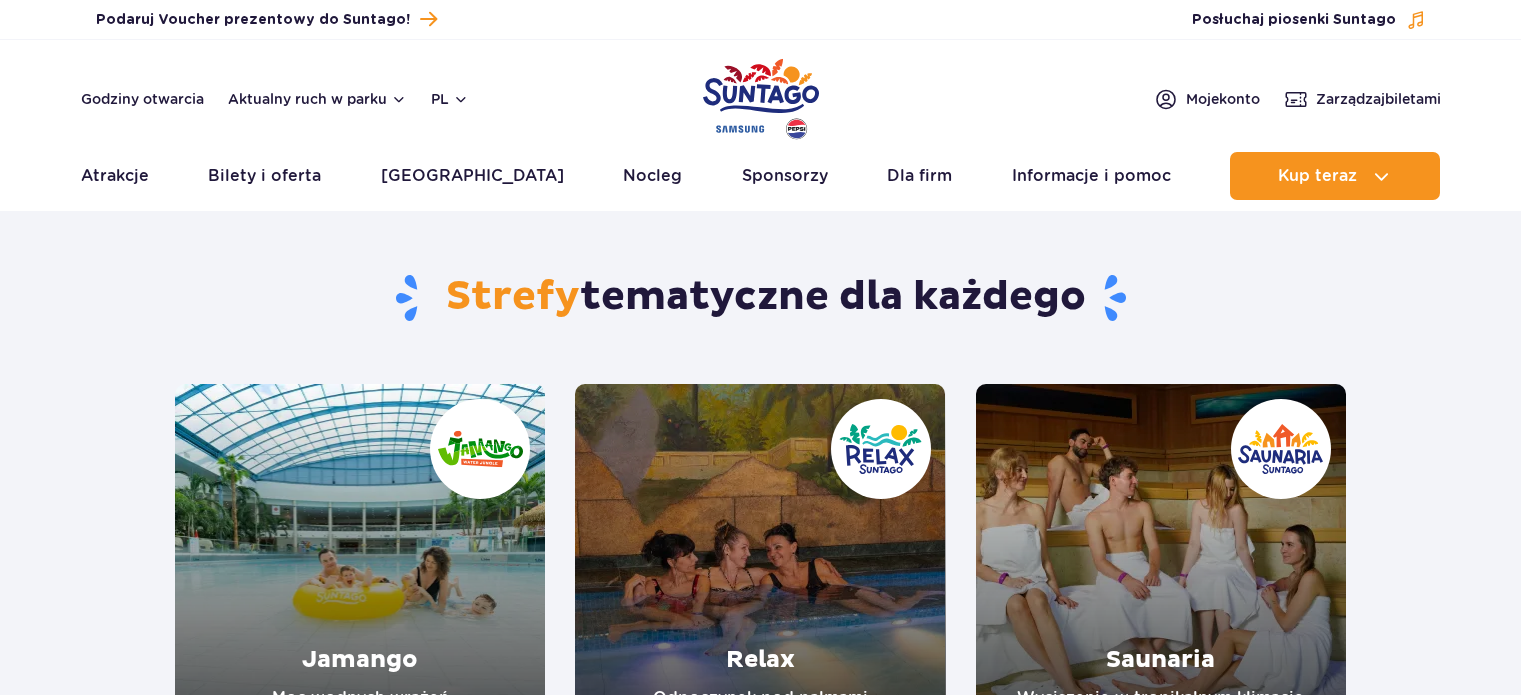 scroll, scrollTop: 0, scrollLeft: 0, axis: both 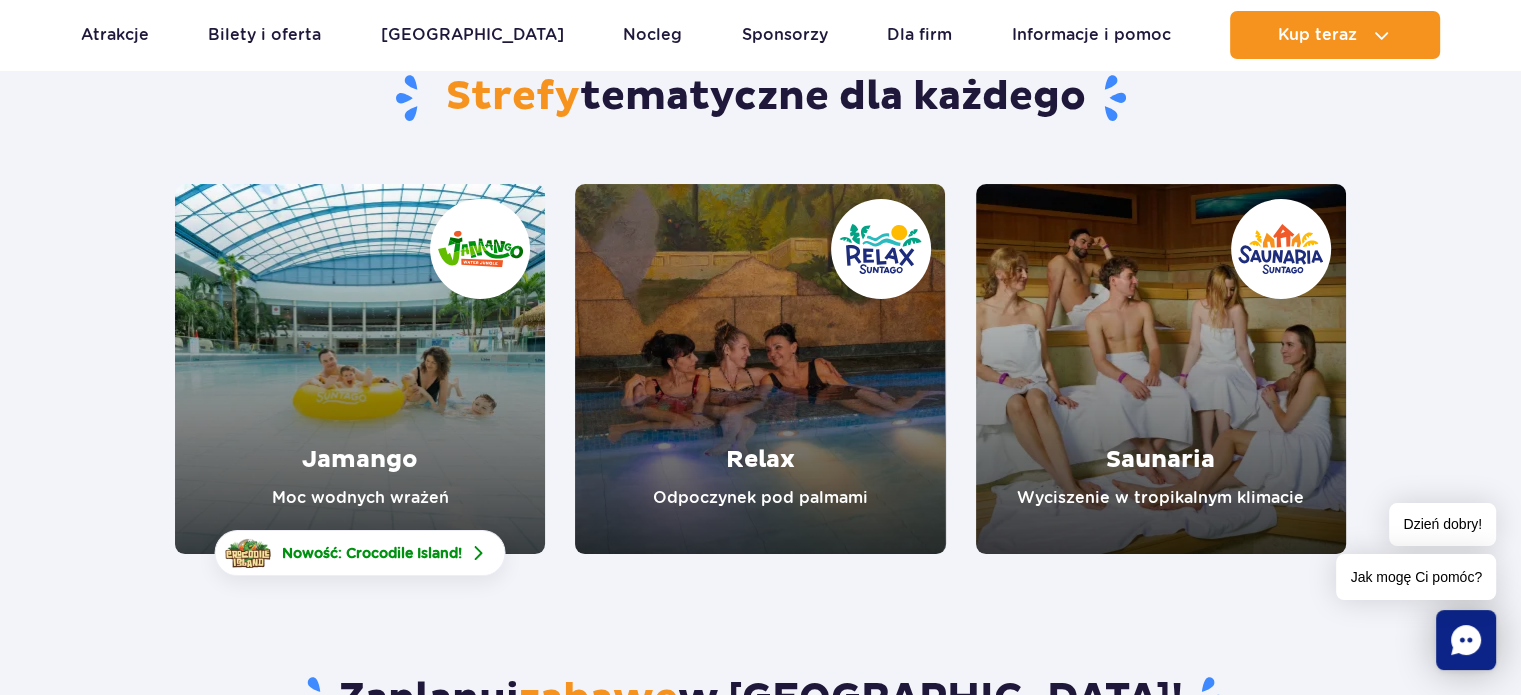 click at bounding box center [360, 369] 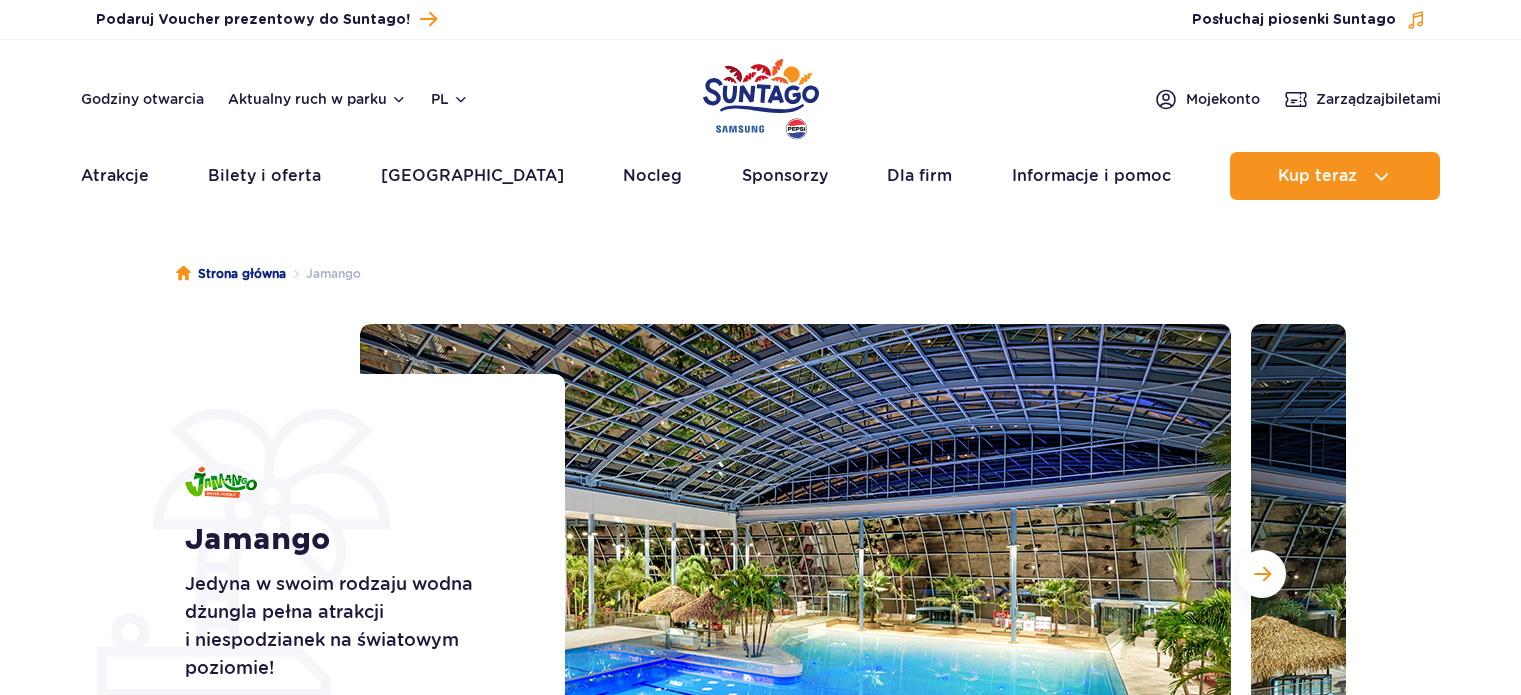 scroll, scrollTop: 0, scrollLeft: 0, axis: both 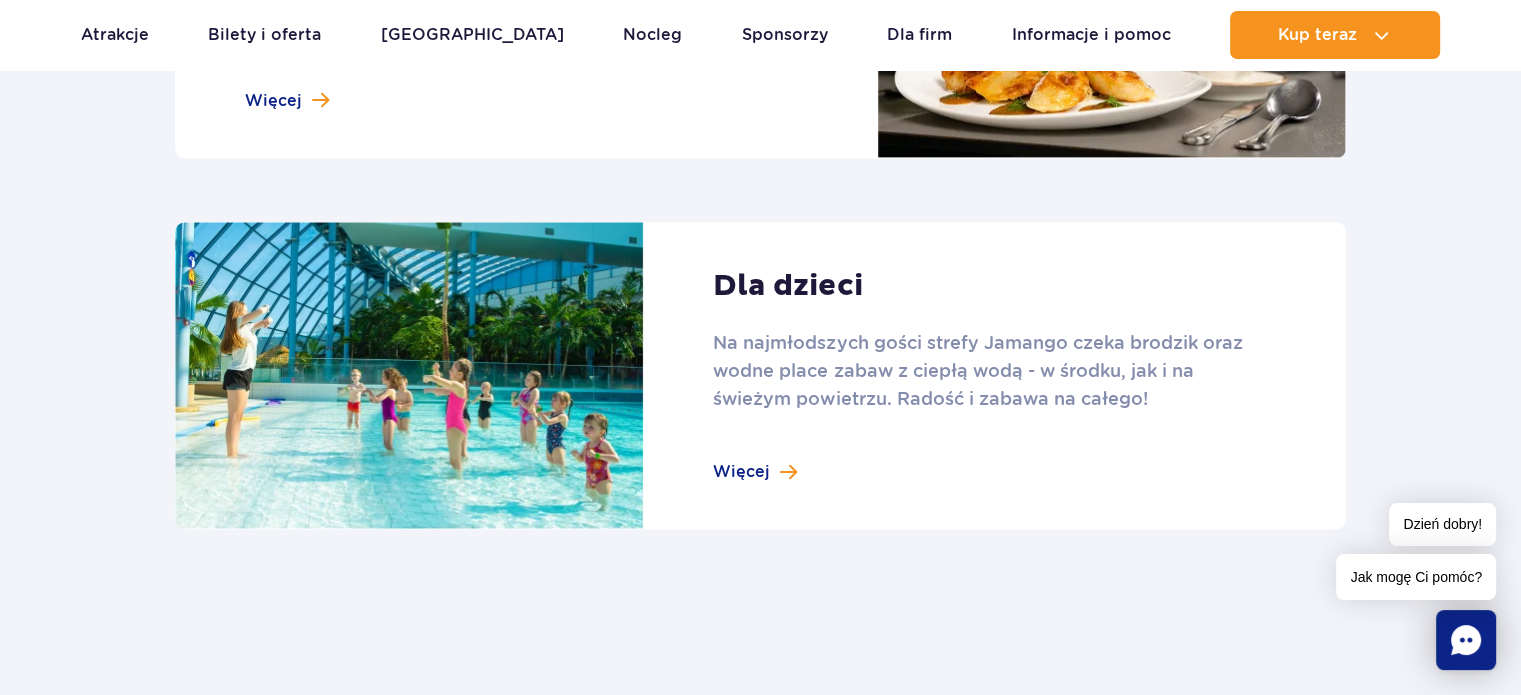 click at bounding box center [760, 376] 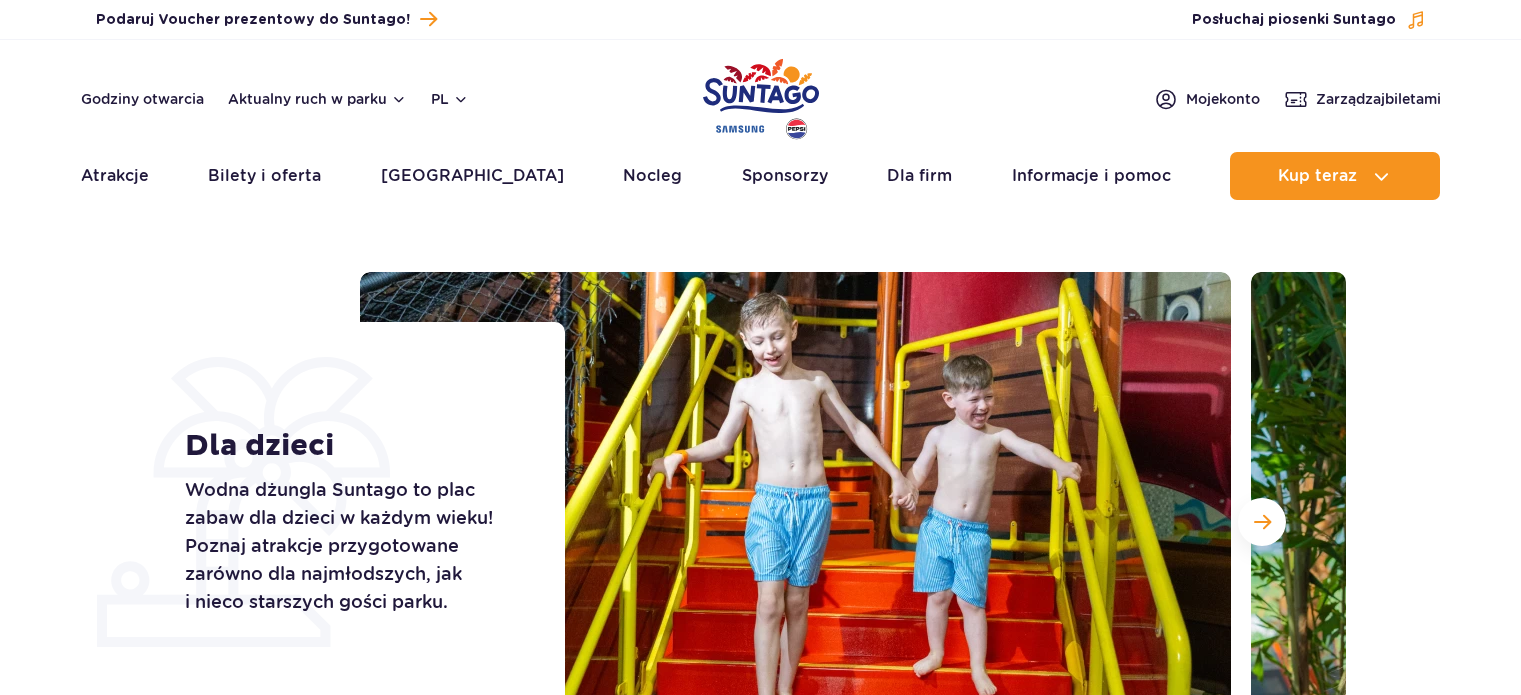 scroll, scrollTop: 0, scrollLeft: 0, axis: both 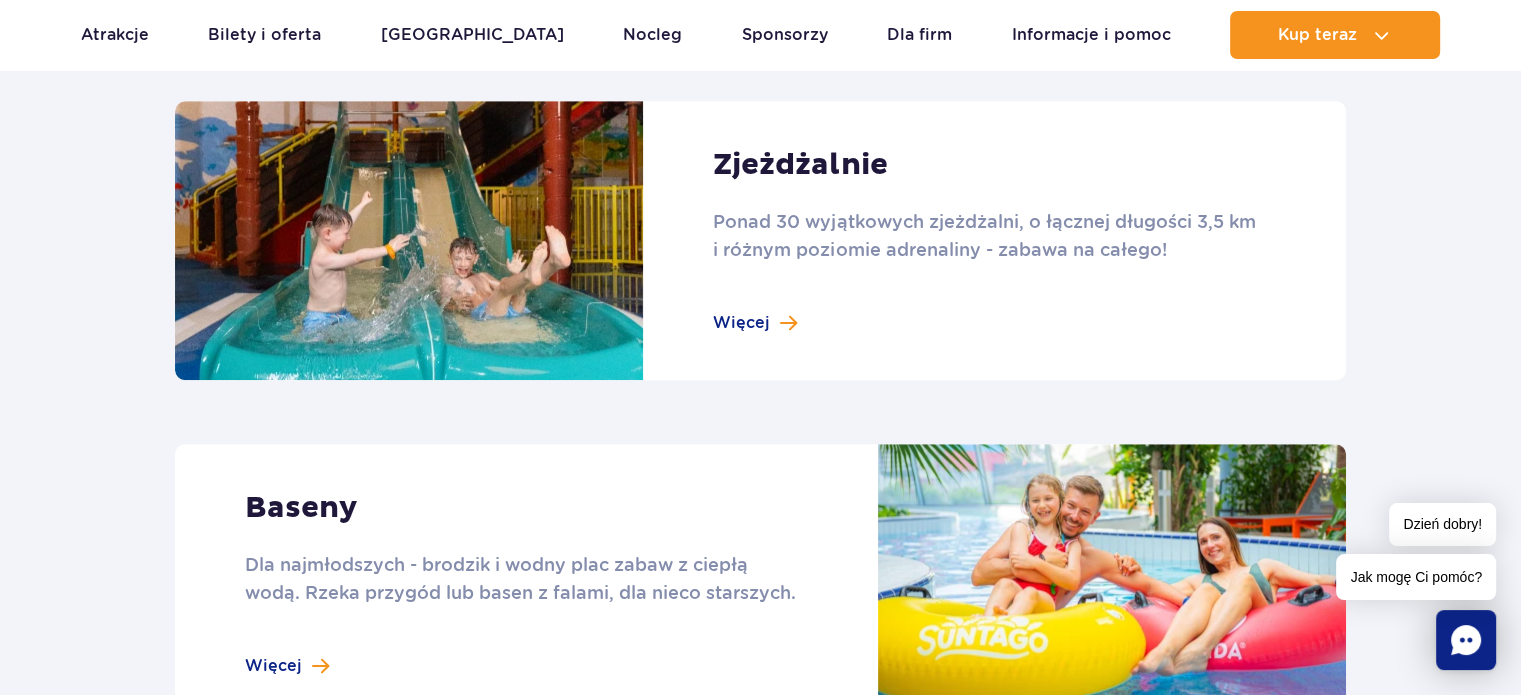 click at bounding box center (760, 240) 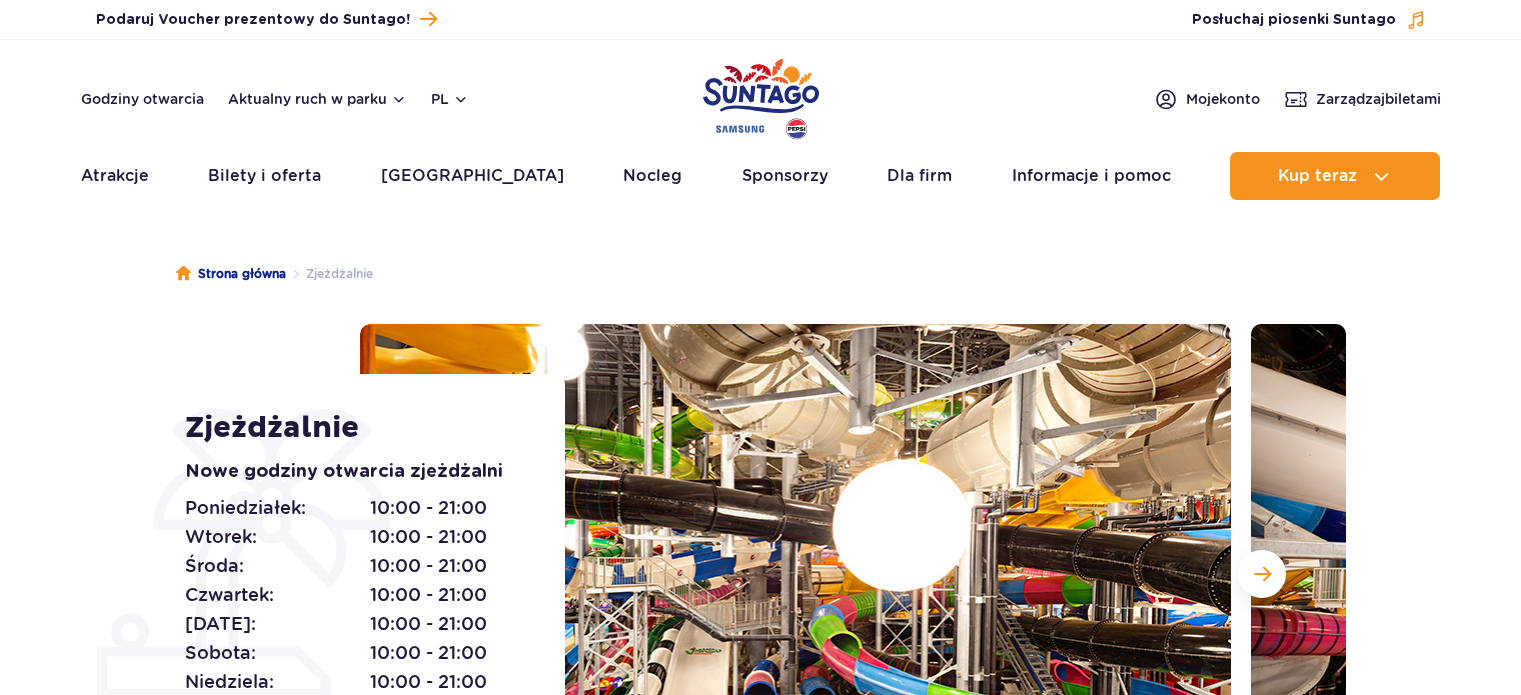 scroll, scrollTop: 0, scrollLeft: 0, axis: both 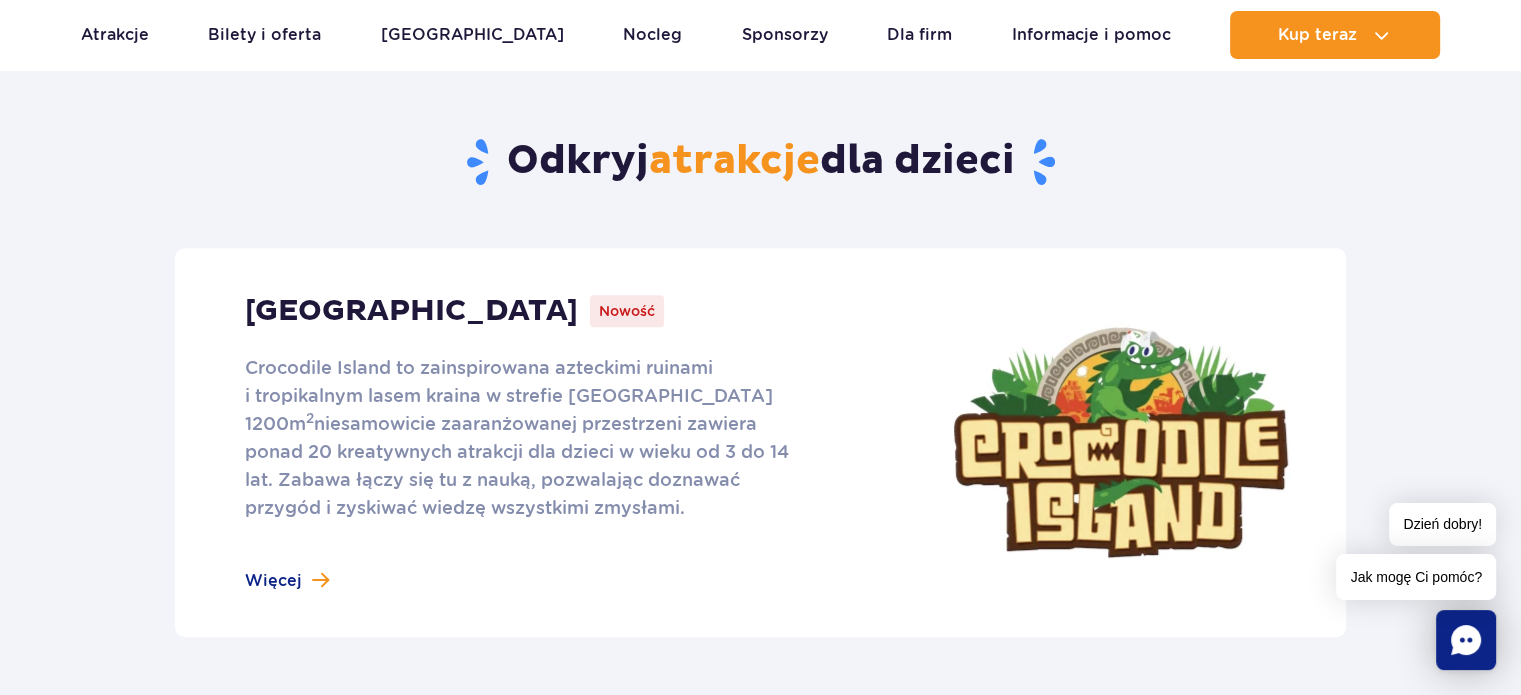 click at bounding box center (760, 442) 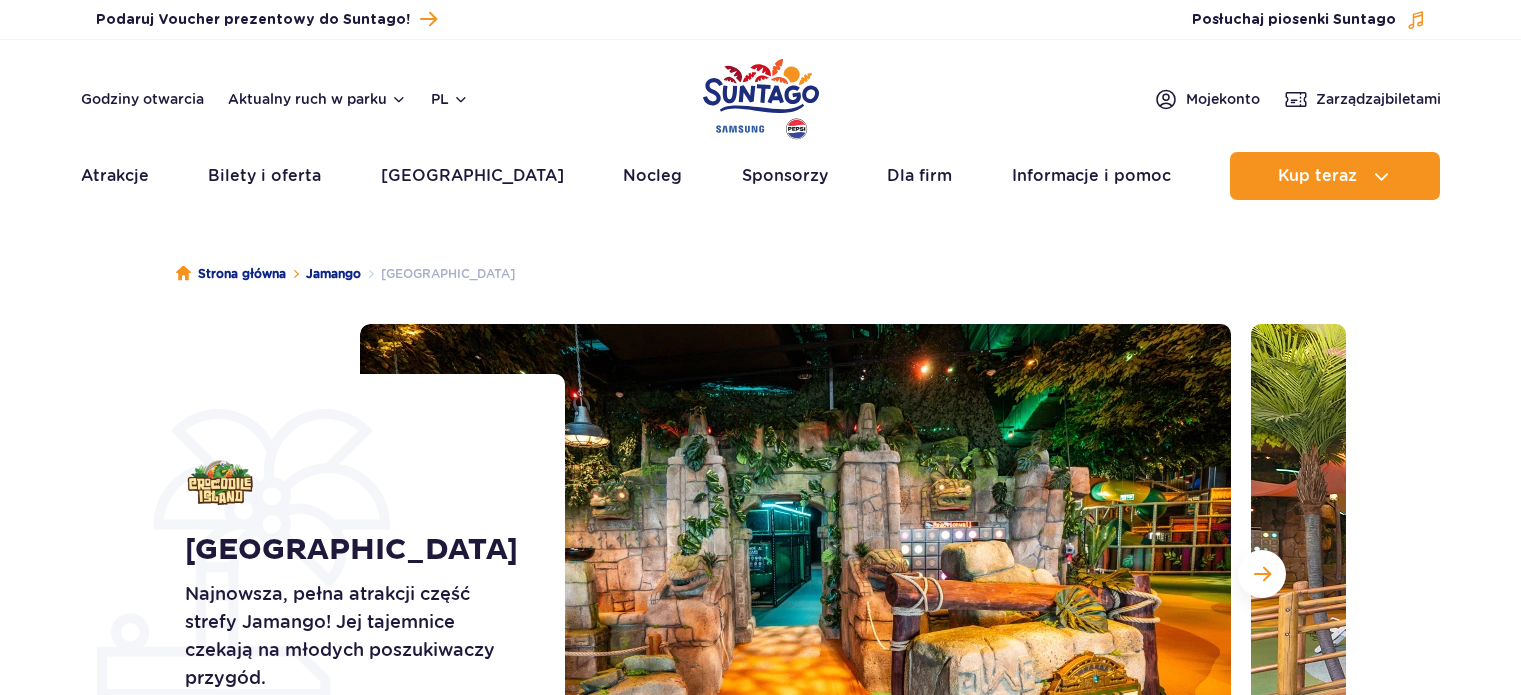 scroll, scrollTop: 0, scrollLeft: 0, axis: both 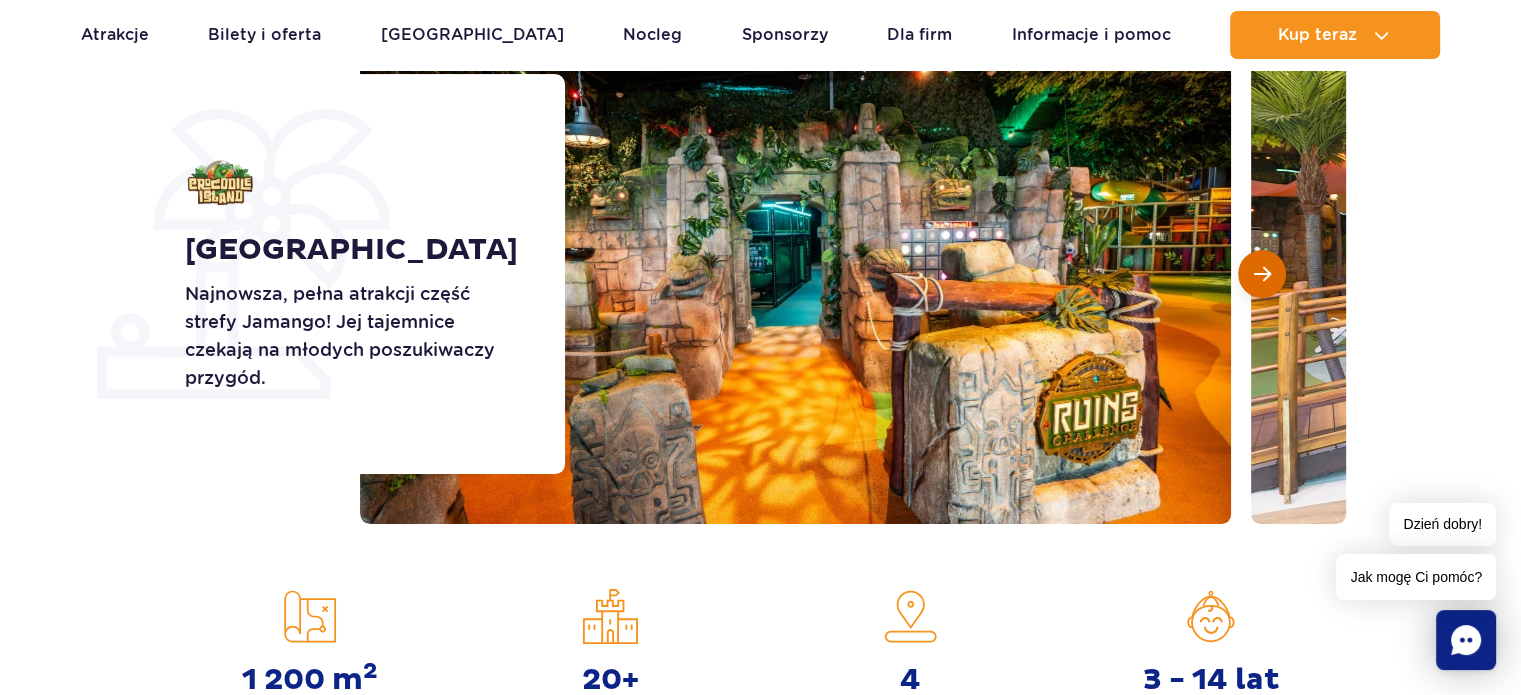 click at bounding box center [1262, 274] 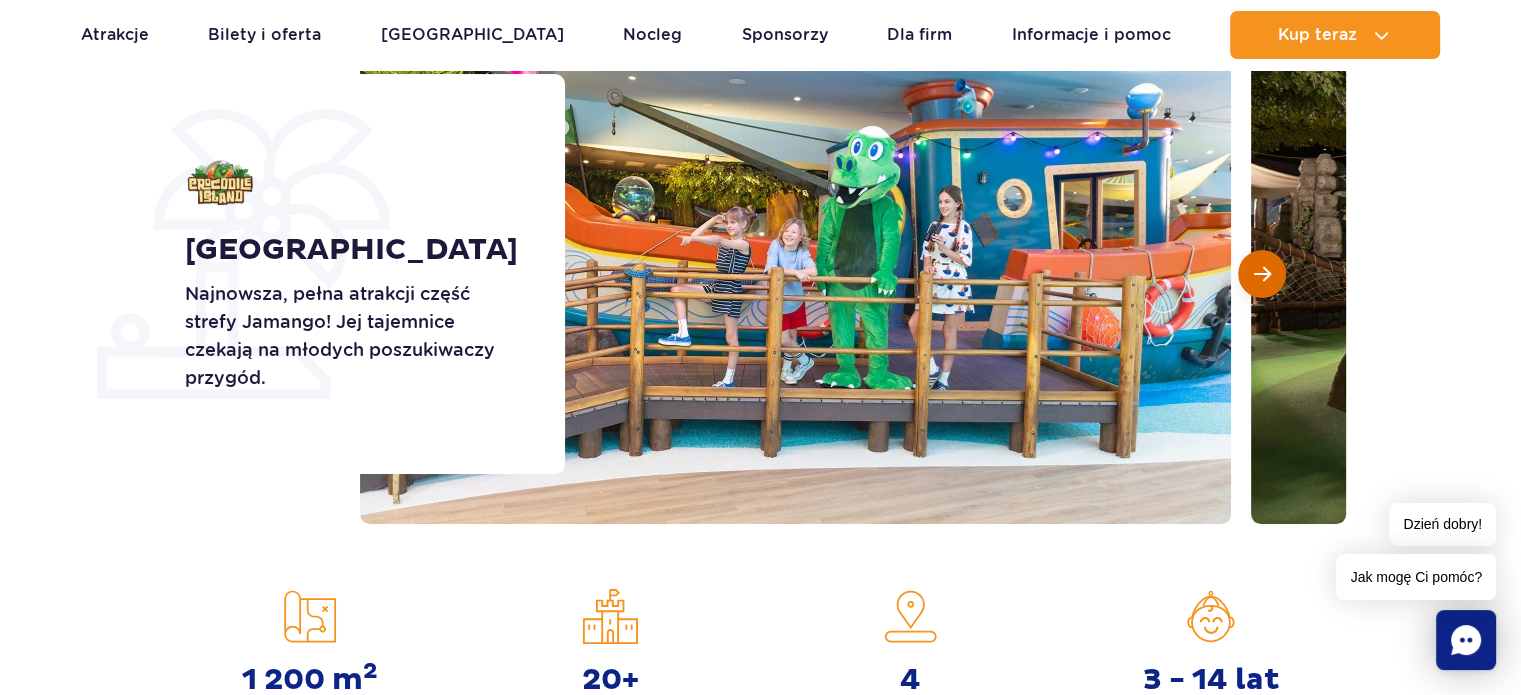 click at bounding box center [1262, 274] 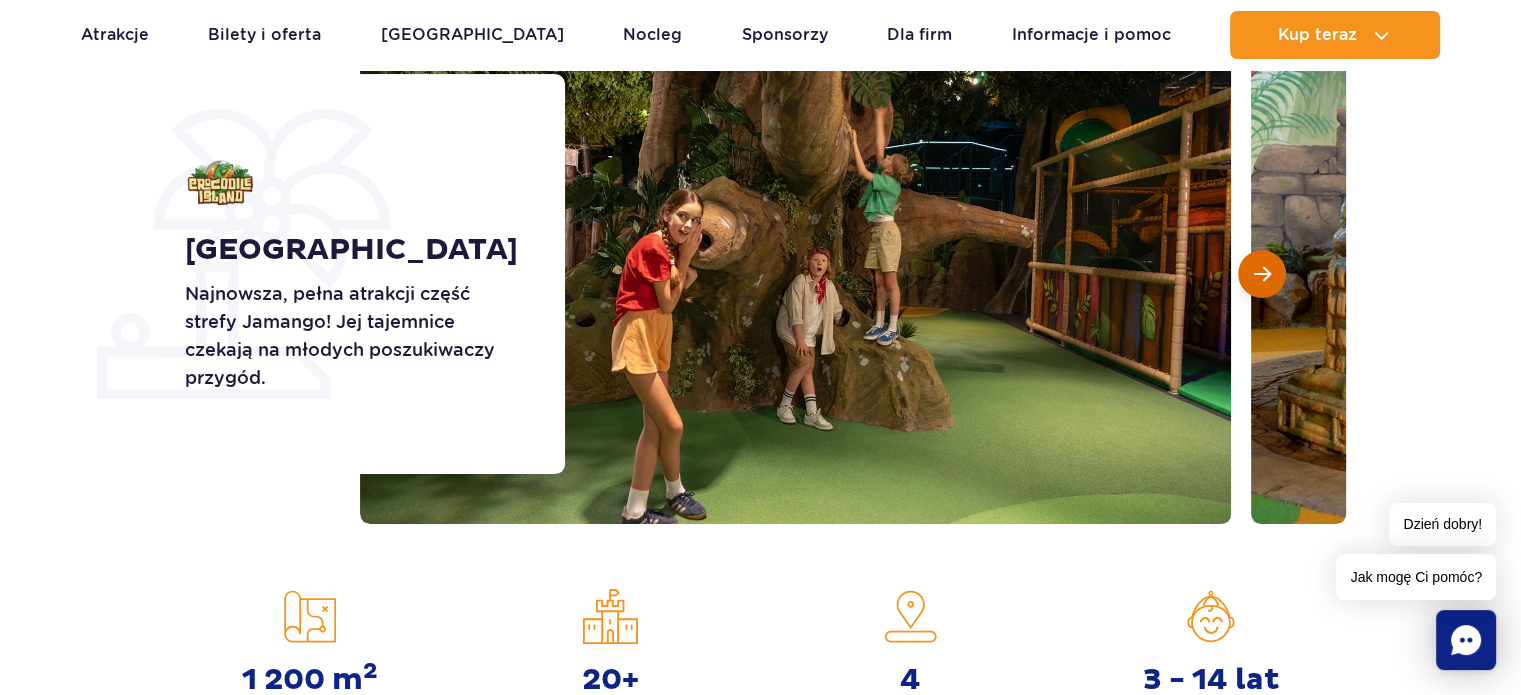 click at bounding box center [1262, 274] 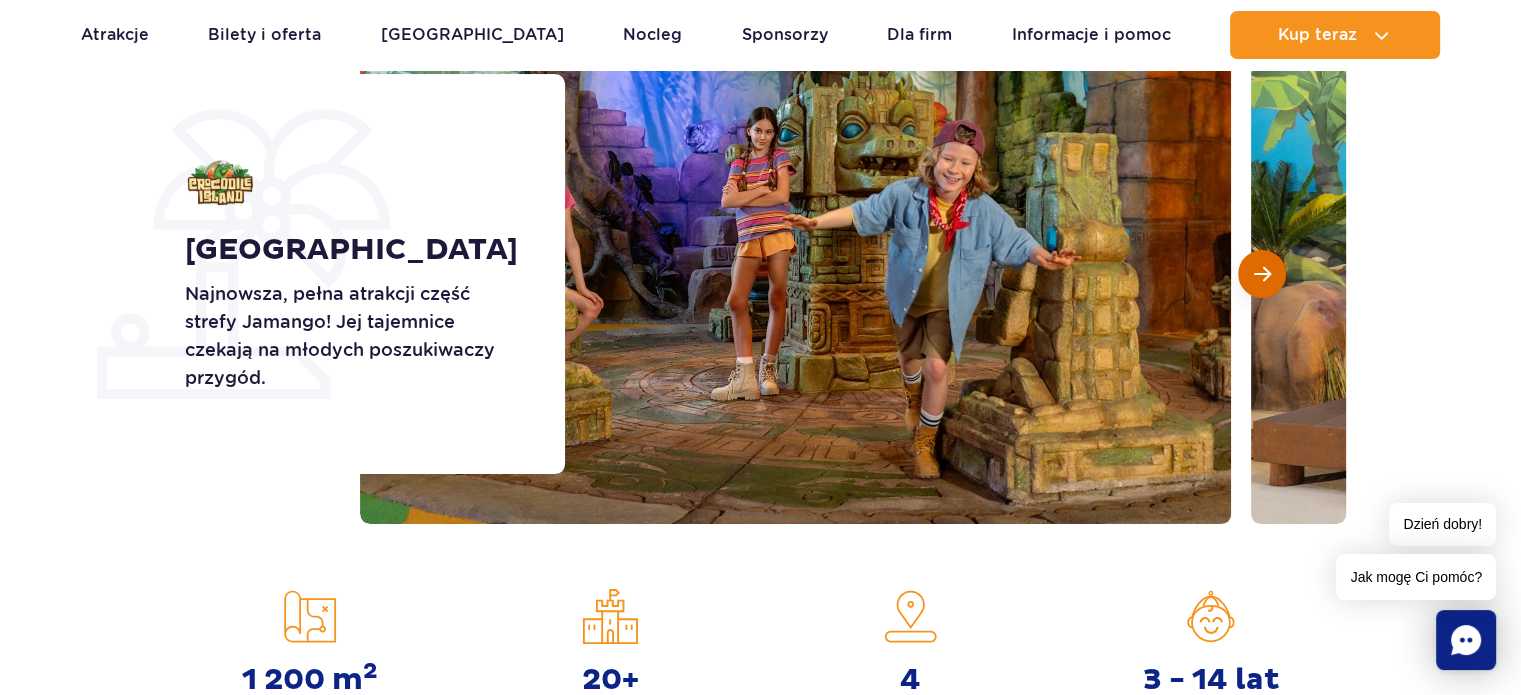 click at bounding box center [1262, 274] 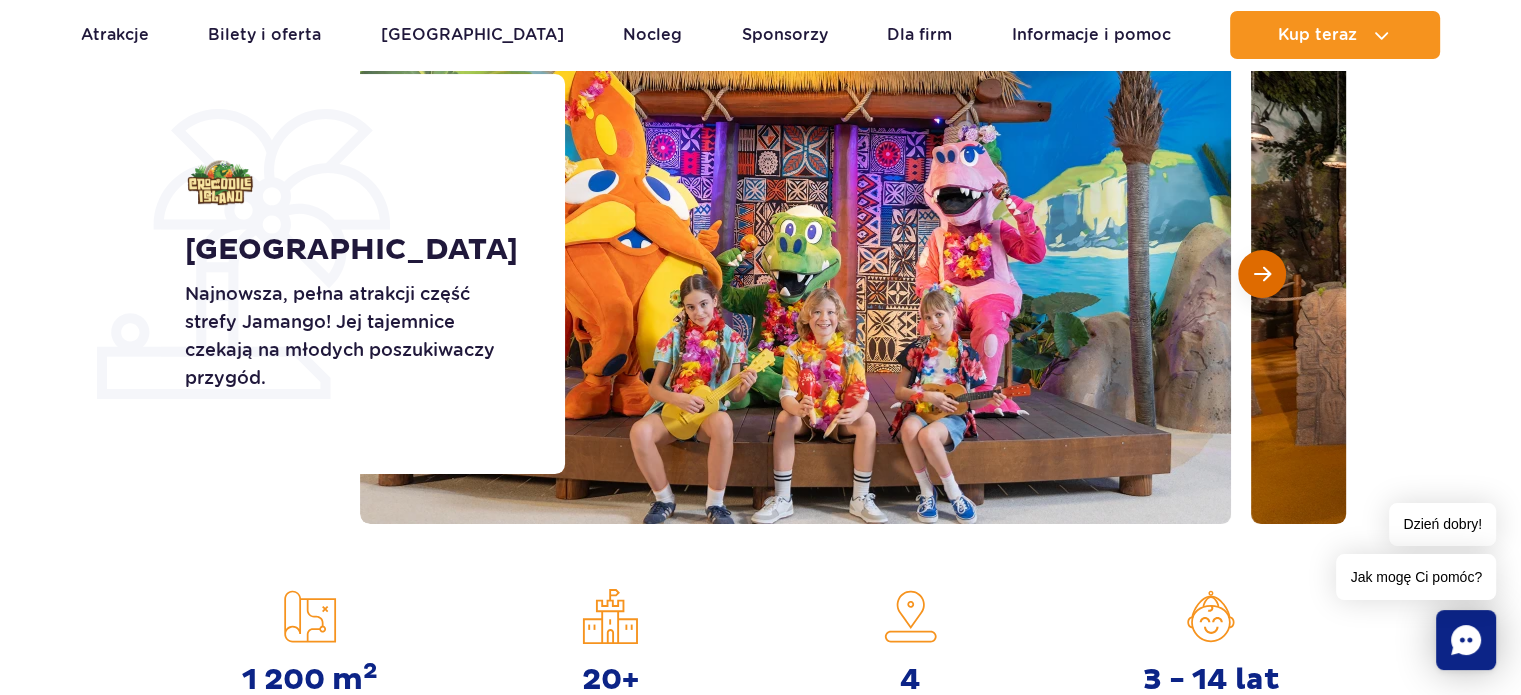 click at bounding box center (1262, 274) 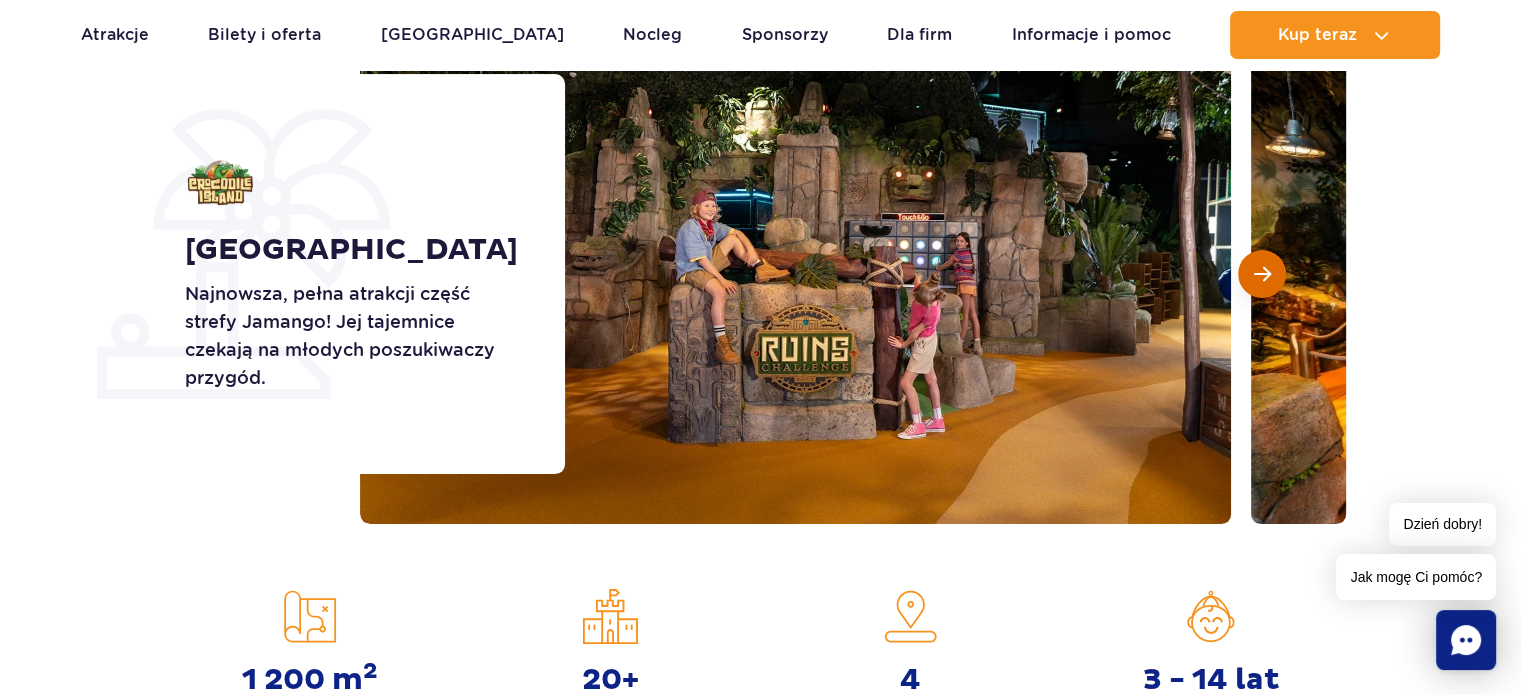click at bounding box center (1262, 274) 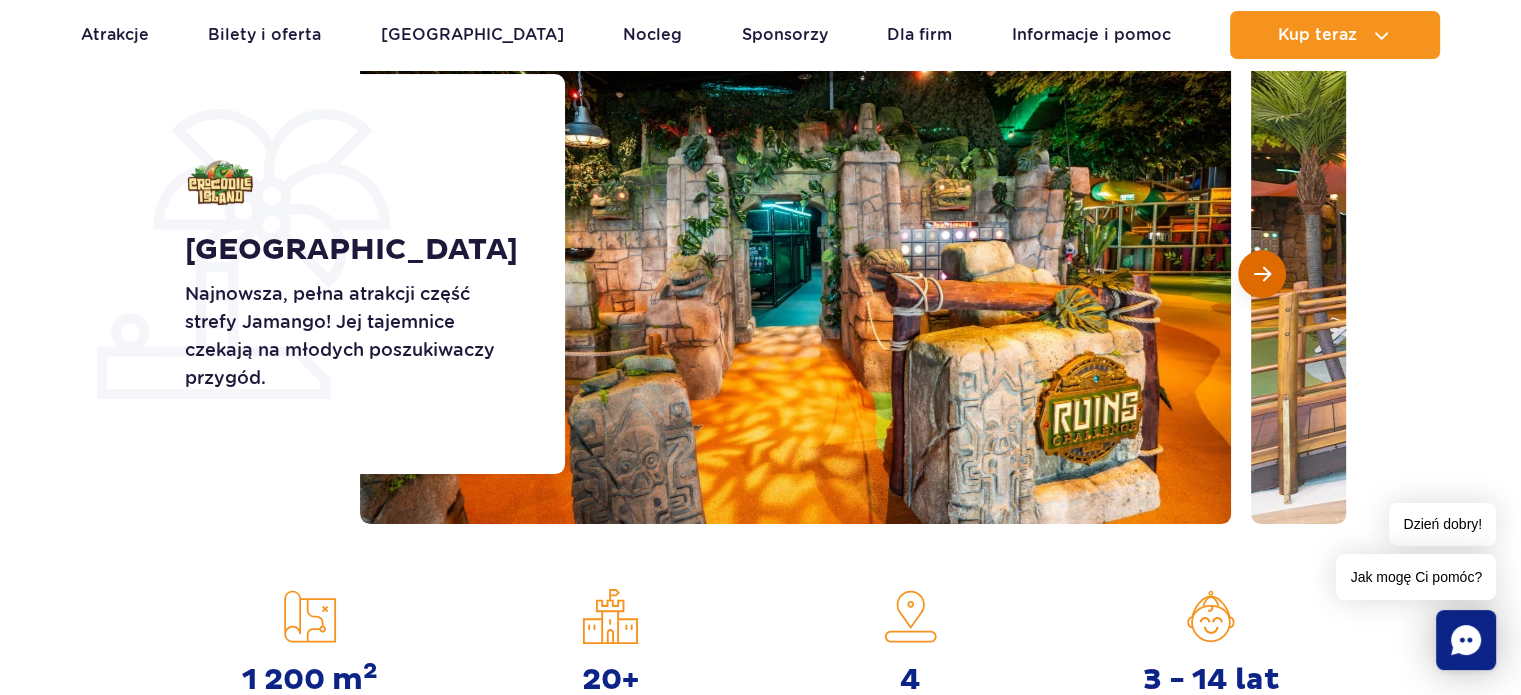 click at bounding box center [1262, 274] 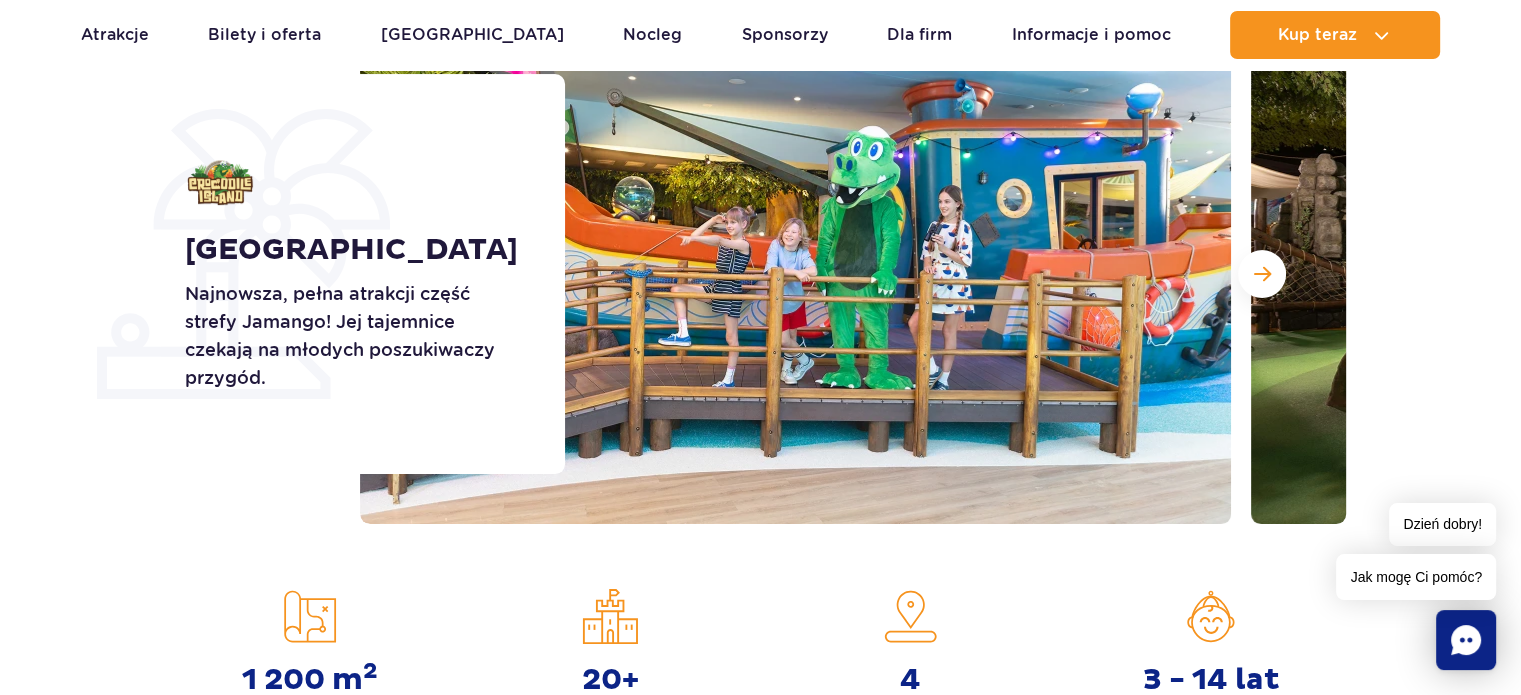 click on "Crocodile Island
Najnowsza, pełna atrakcji część strefy Jamango! Jej tajemnice czekają na młodych poszukiwaczy przygód." at bounding box center [760, 274] 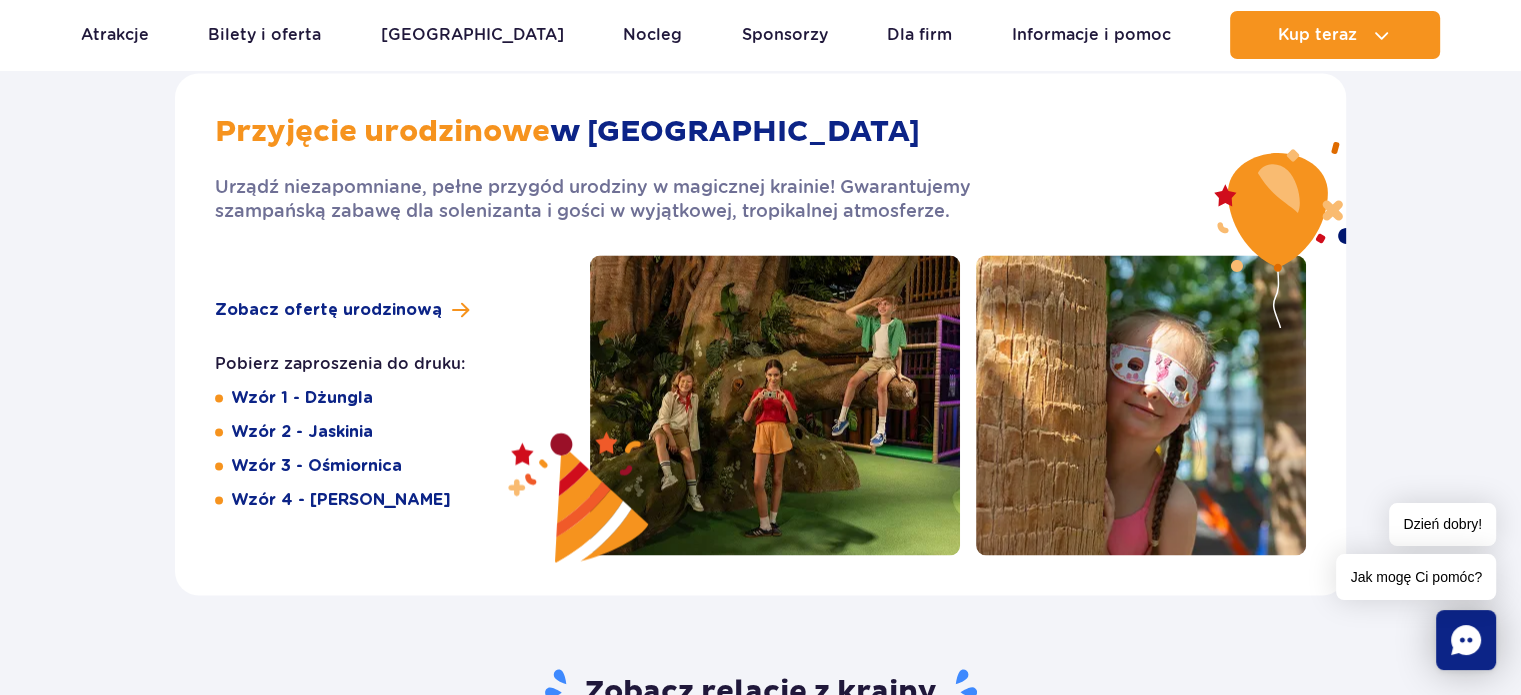 scroll, scrollTop: 3200, scrollLeft: 0, axis: vertical 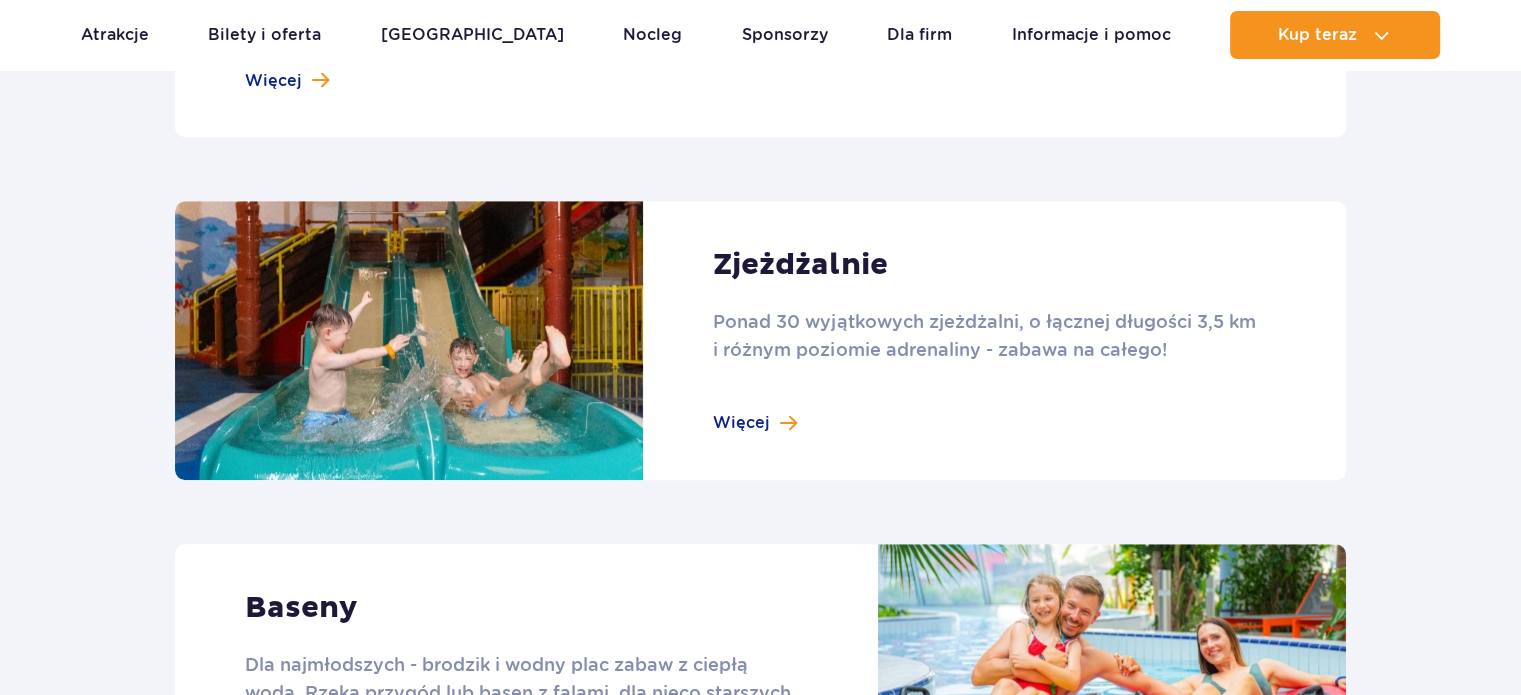 click at bounding box center [760, 340] 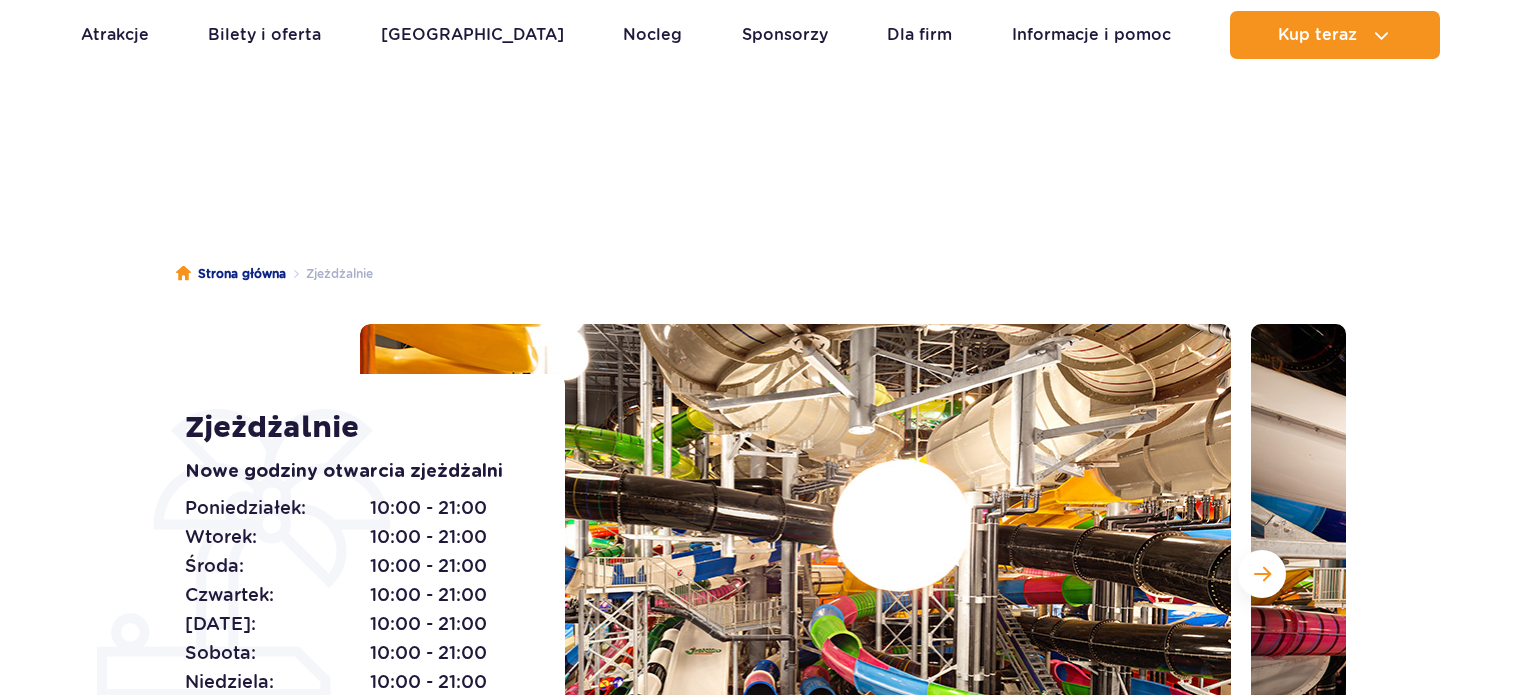 scroll, scrollTop: 200, scrollLeft: 0, axis: vertical 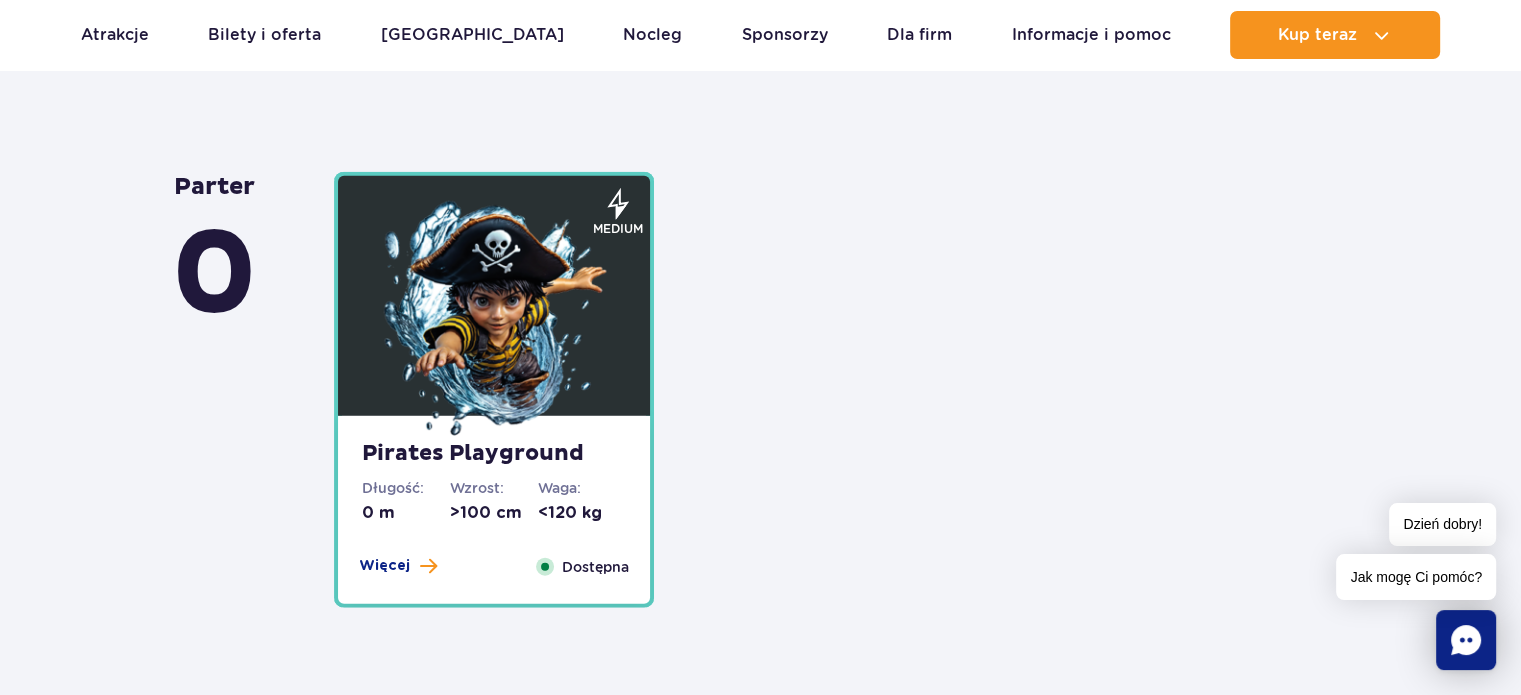 click at bounding box center [494, 321] 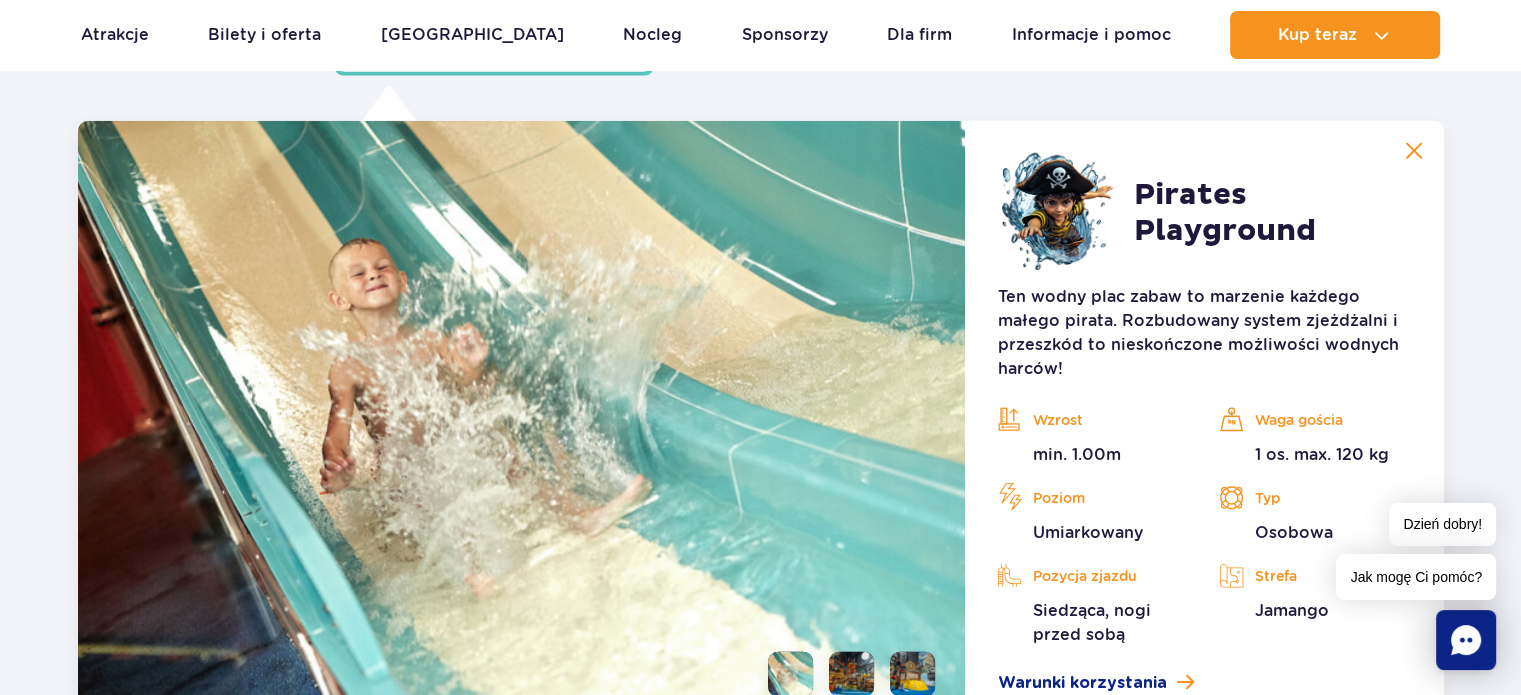 scroll, scrollTop: 5532, scrollLeft: 0, axis: vertical 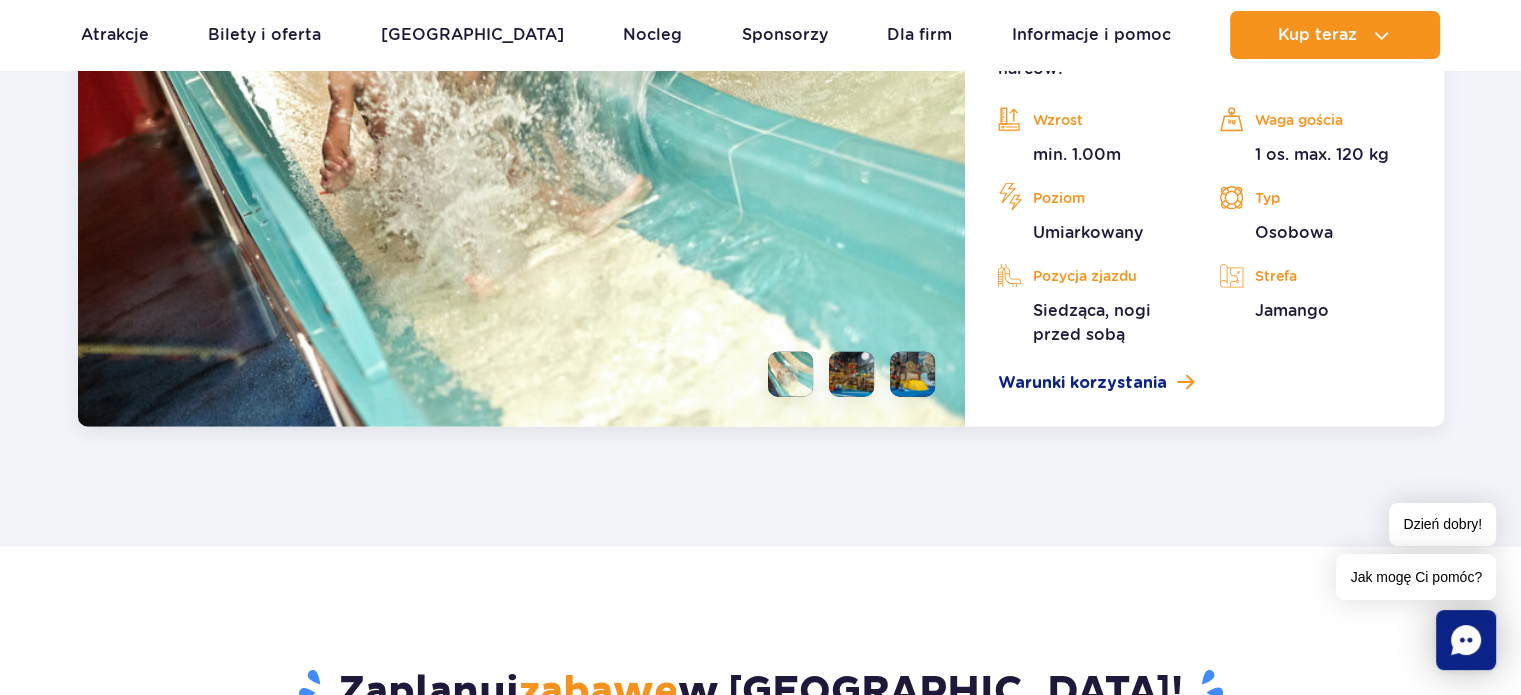 click at bounding box center (851, 374) 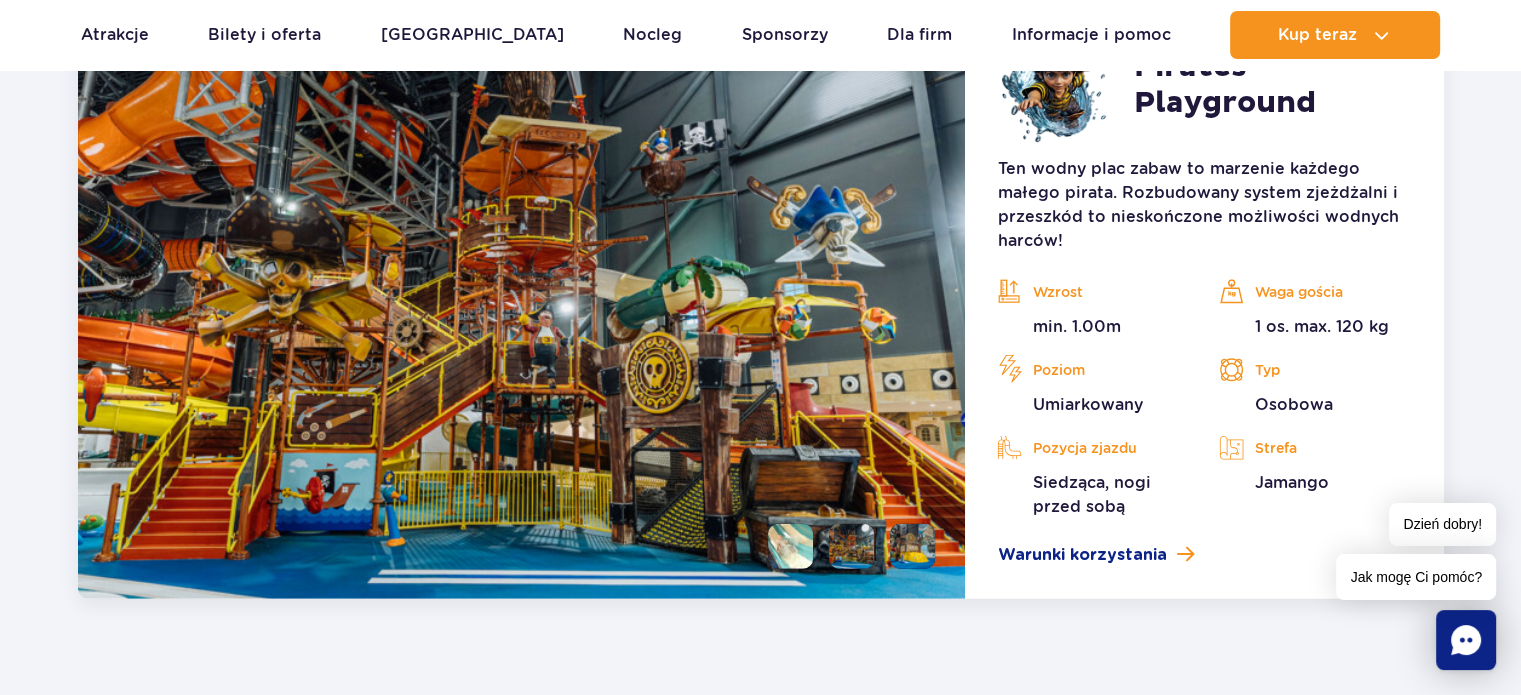 scroll, scrollTop: 5332, scrollLeft: 0, axis: vertical 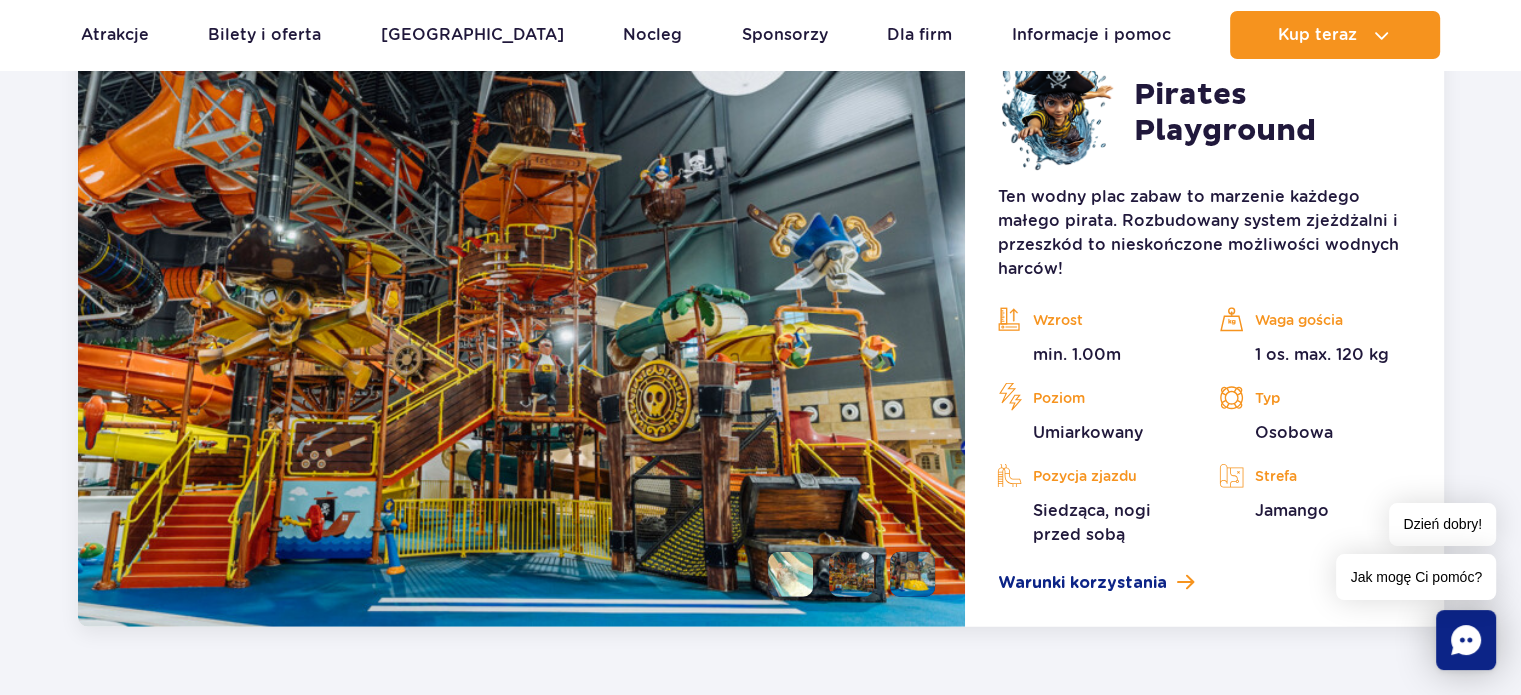 click at bounding box center (912, 574) 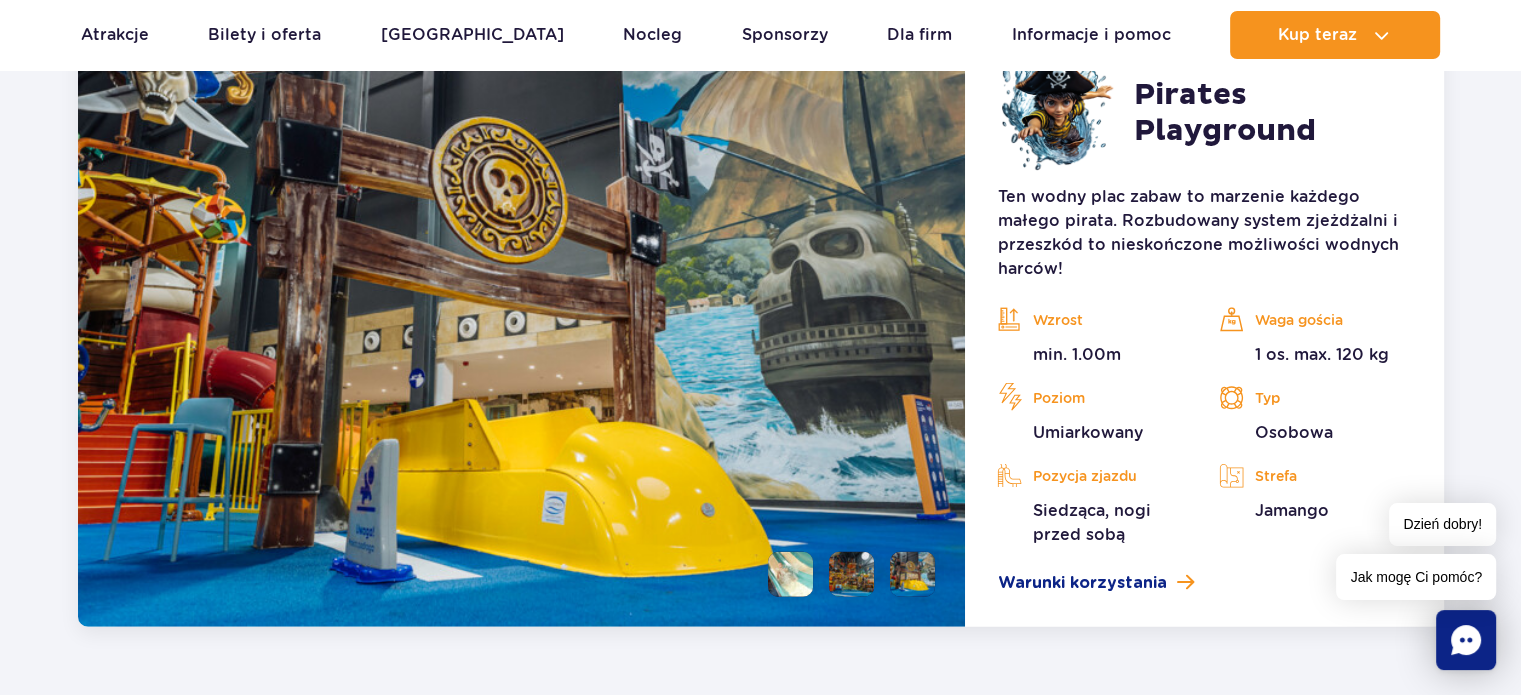 click at bounding box center [851, 574] 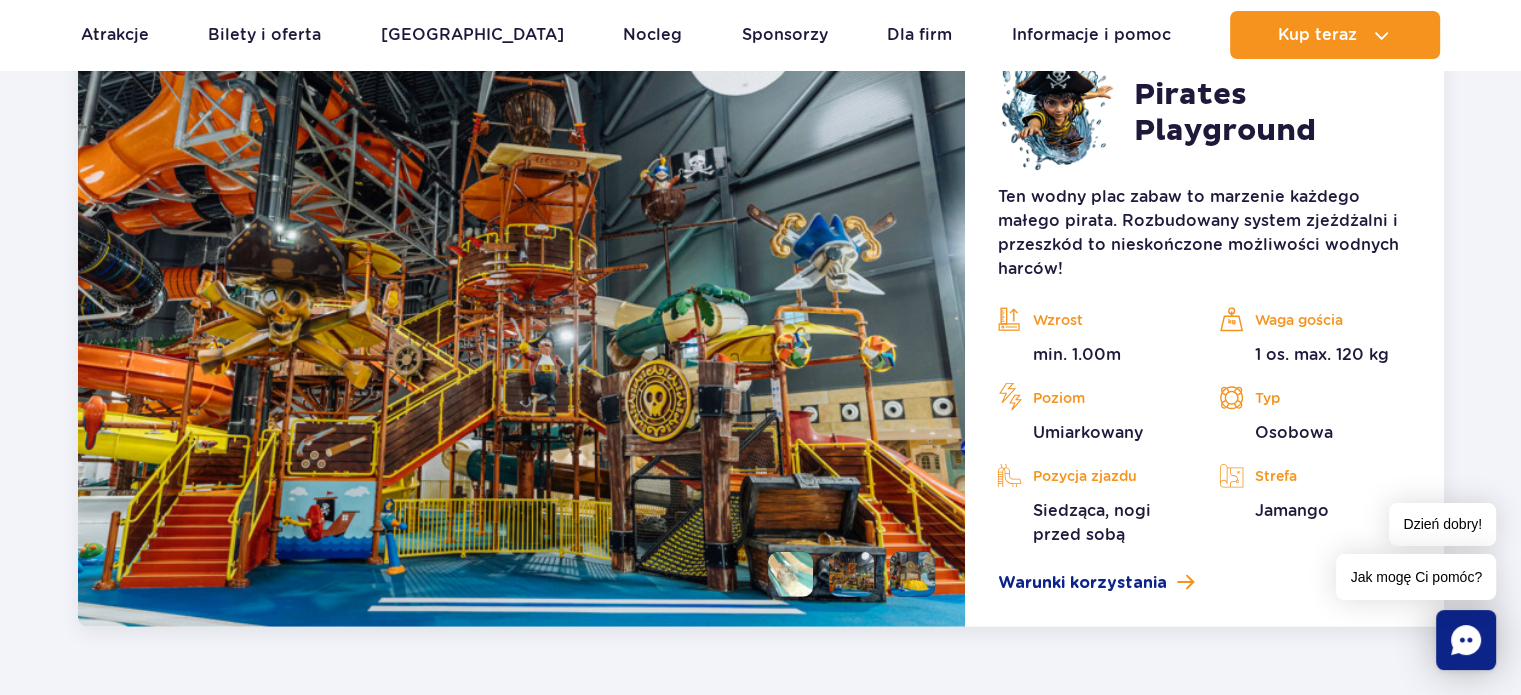 click at bounding box center [790, 574] 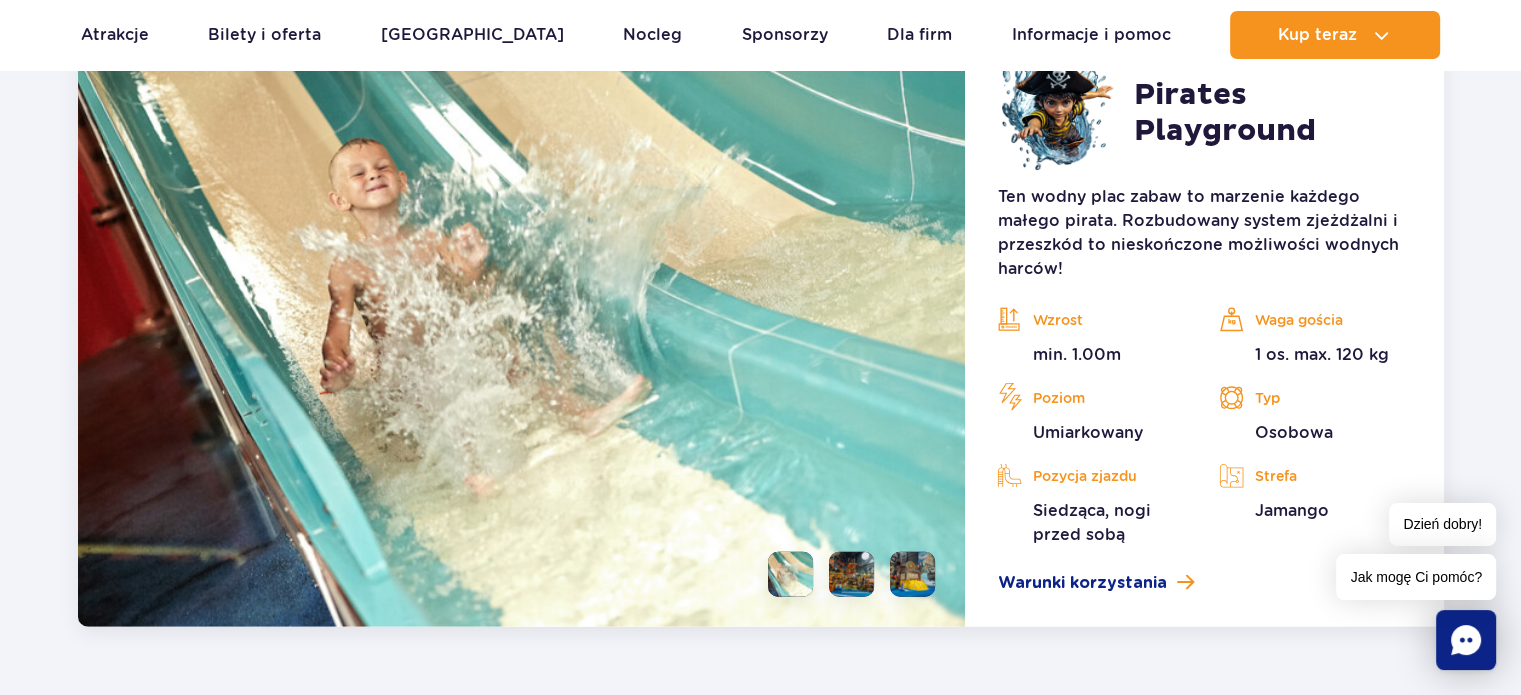 click at bounding box center [851, 574] 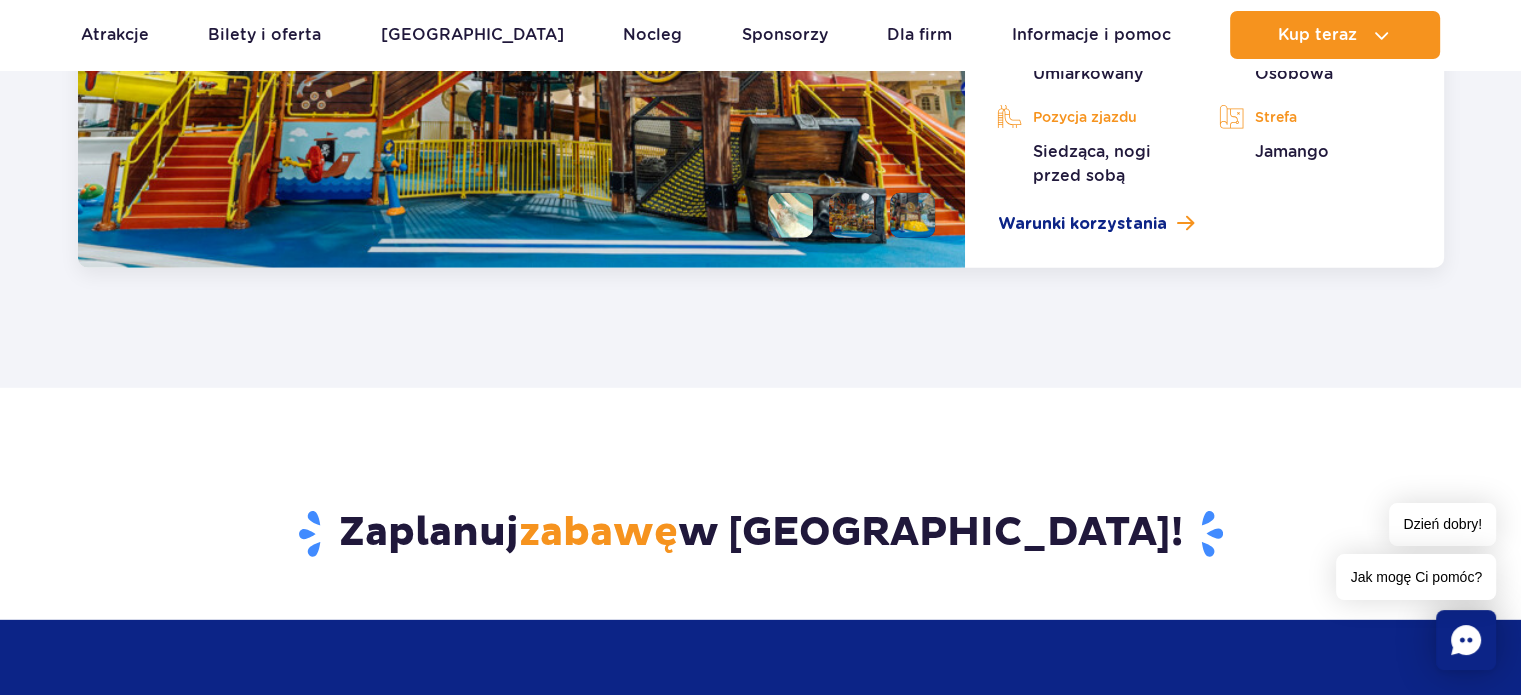 scroll, scrollTop: 5632, scrollLeft: 0, axis: vertical 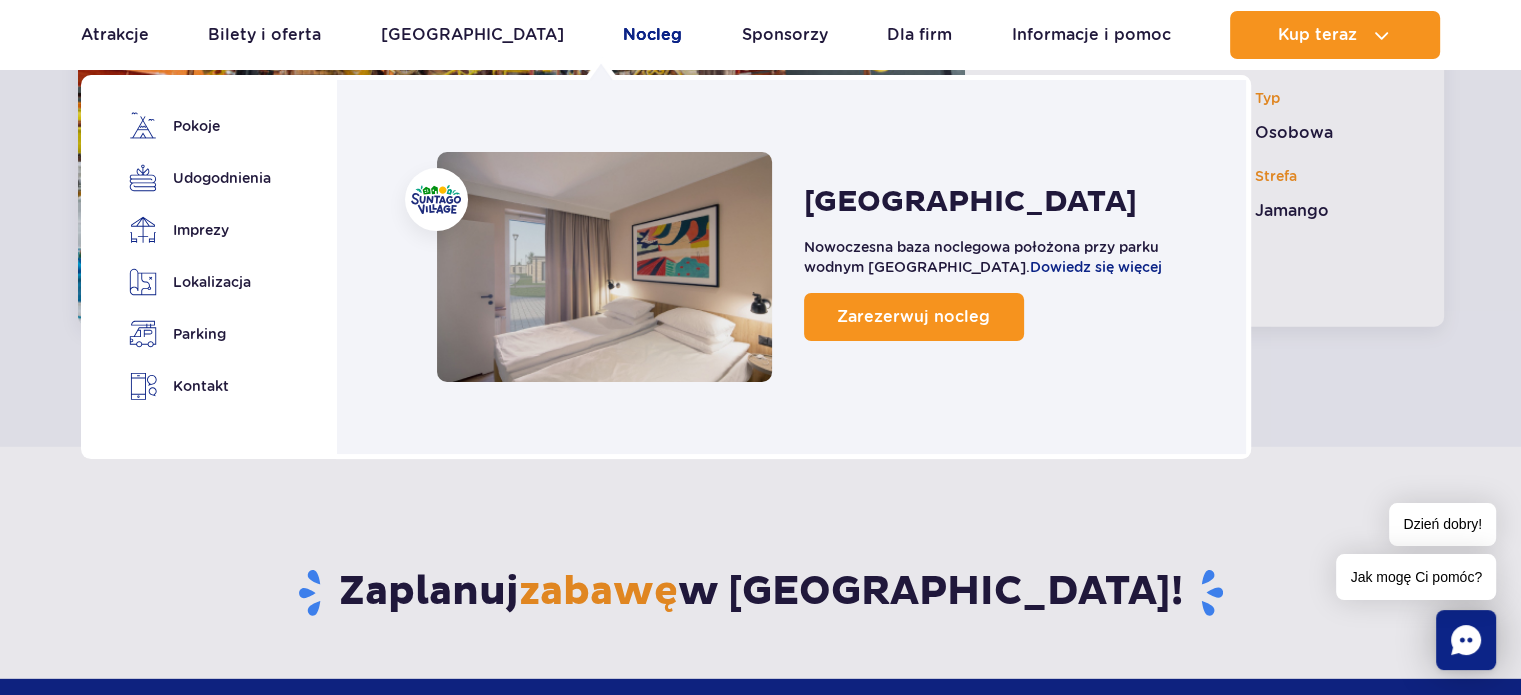 click on "Nocleg" at bounding box center [652, 35] 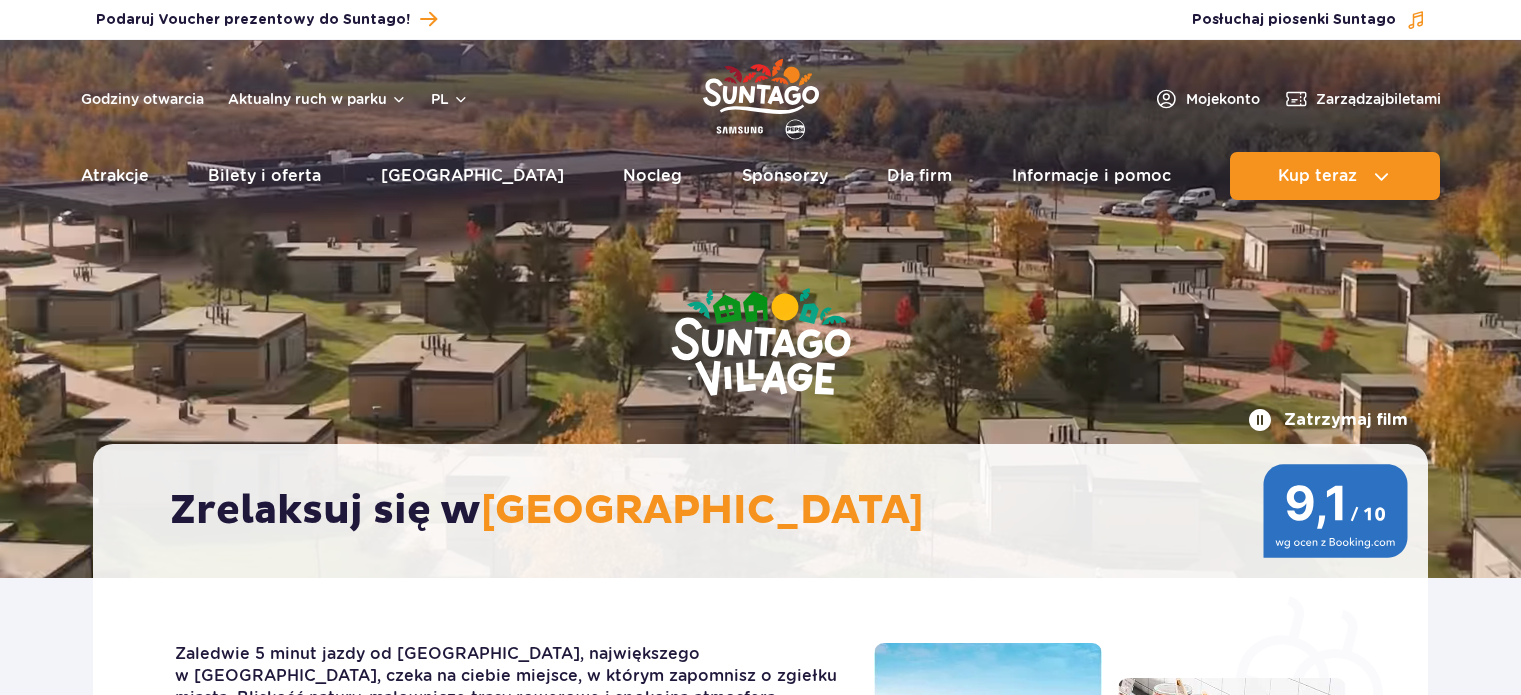 scroll, scrollTop: 0, scrollLeft: 0, axis: both 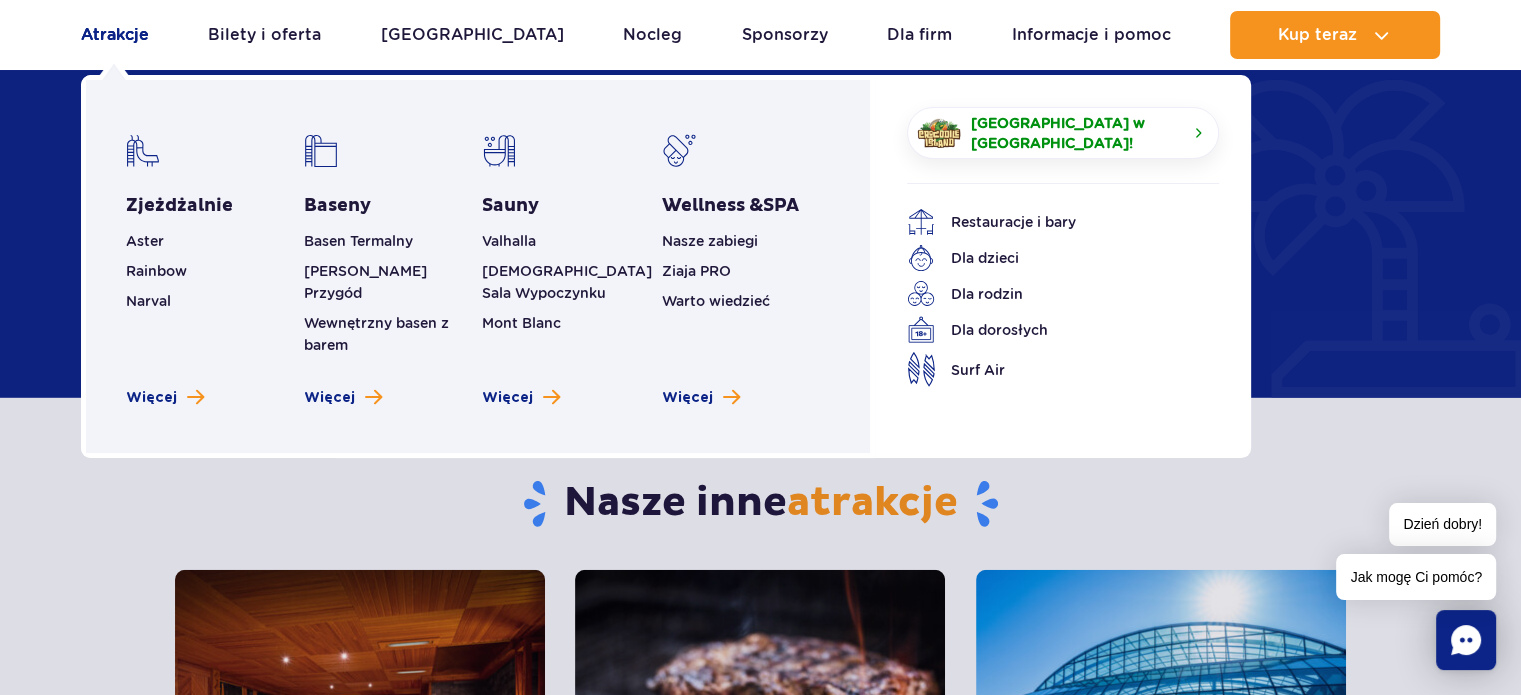 click on "Atrakcje" at bounding box center (115, 35) 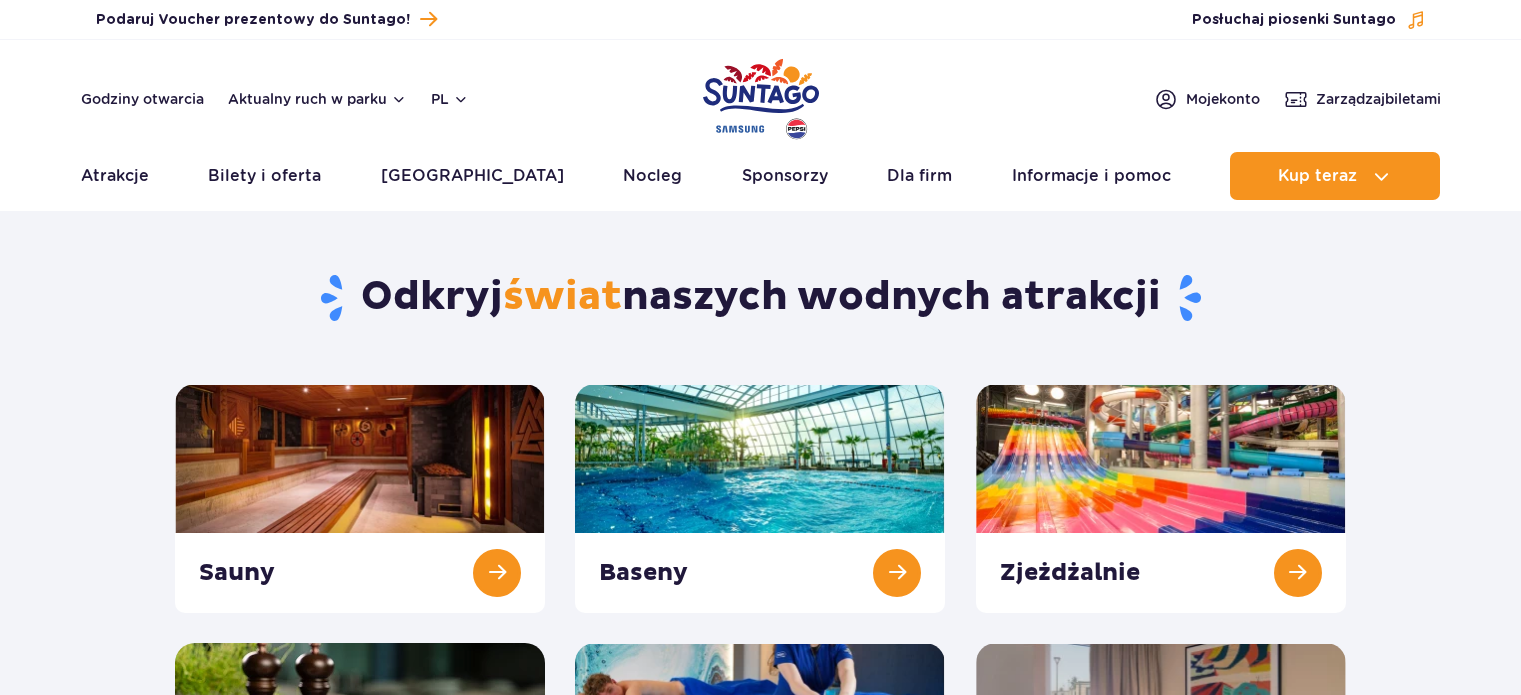scroll, scrollTop: 0, scrollLeft: 0, axis: both 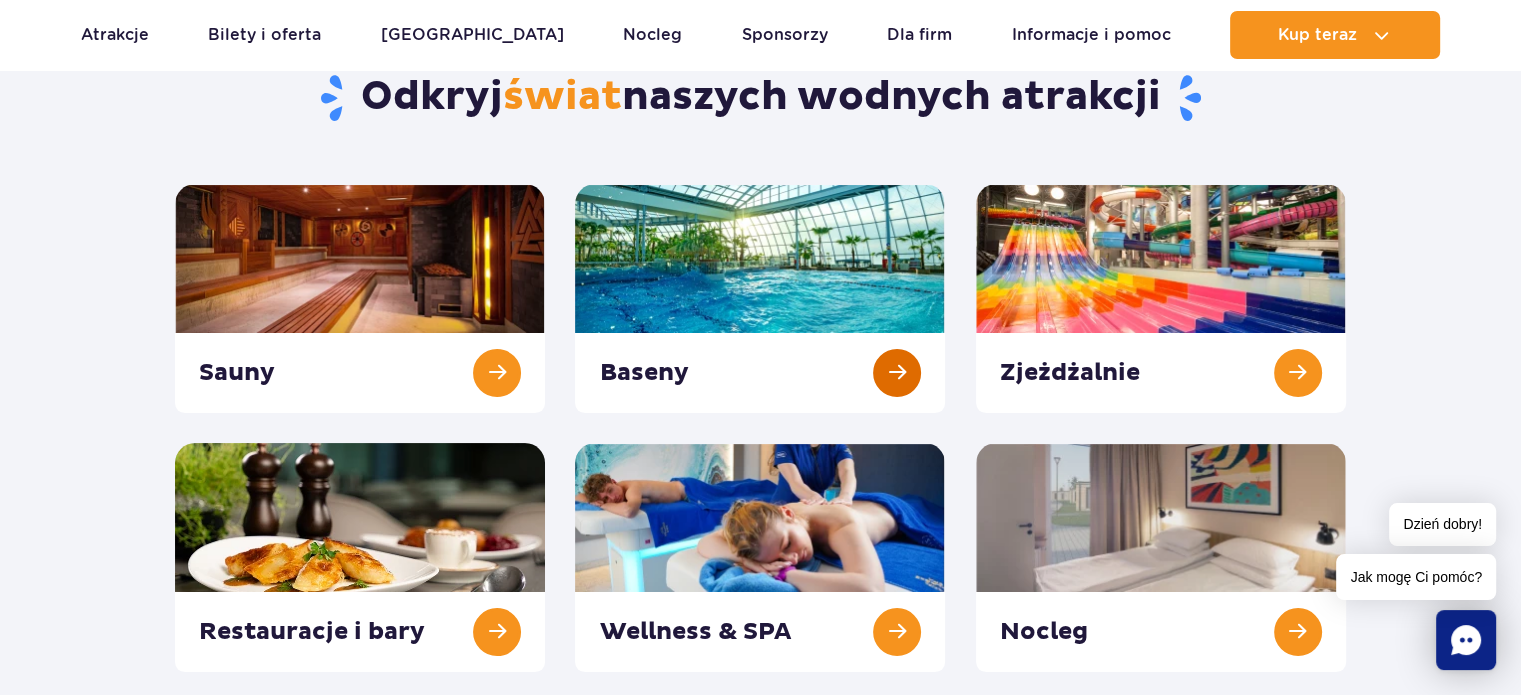 click at bounding box center (760, 298) 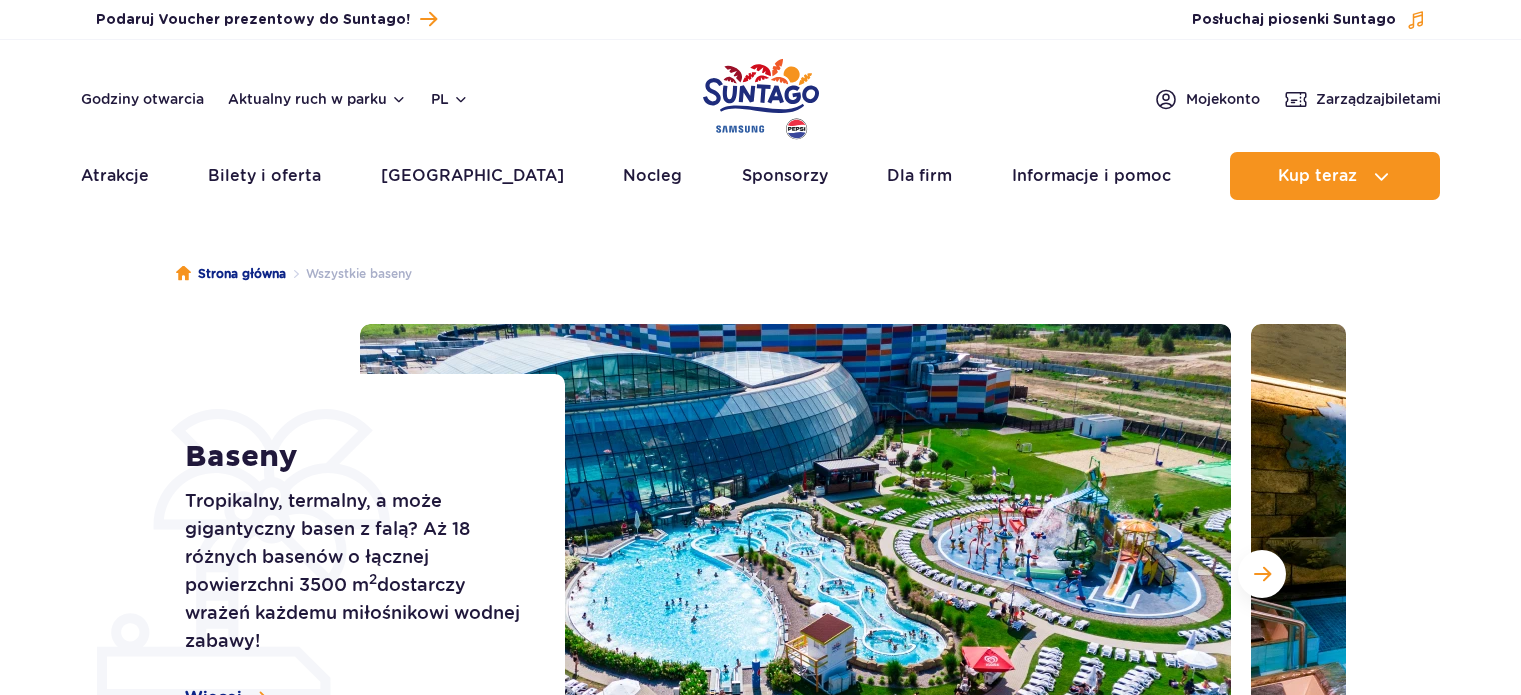 scroll, scrollTop: 0, scrollLeft: 0, axis: both 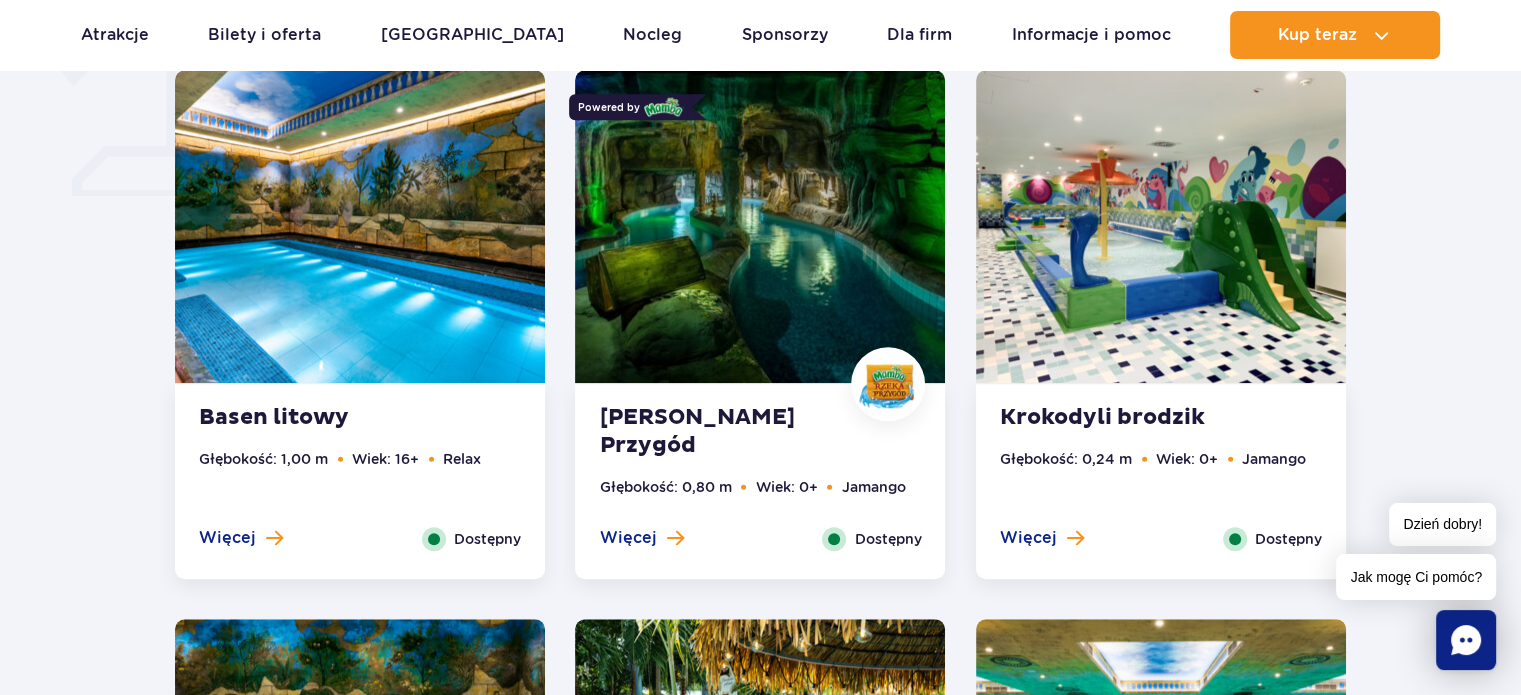 click at bounding box center [1161, 226] 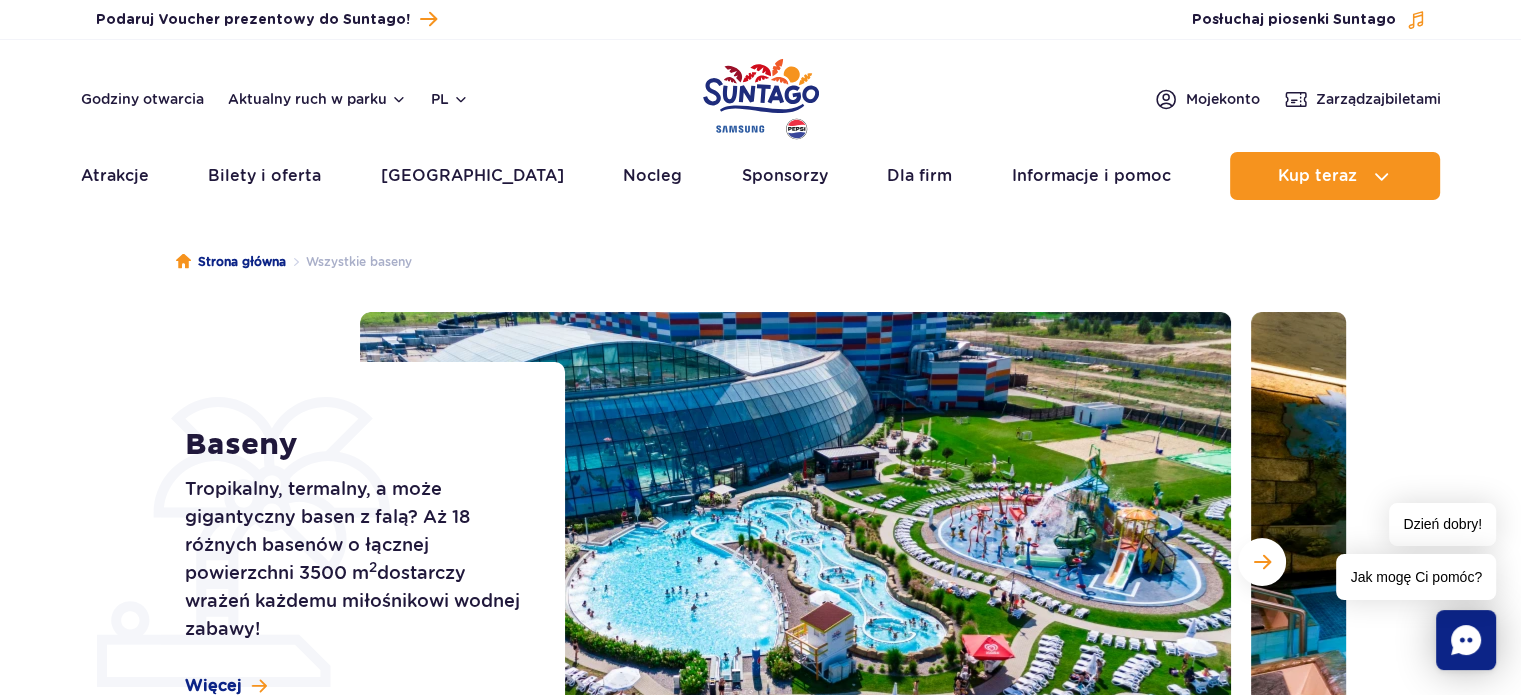 scroll, scrollTop: 0, scrollLeft: 0, axis: both 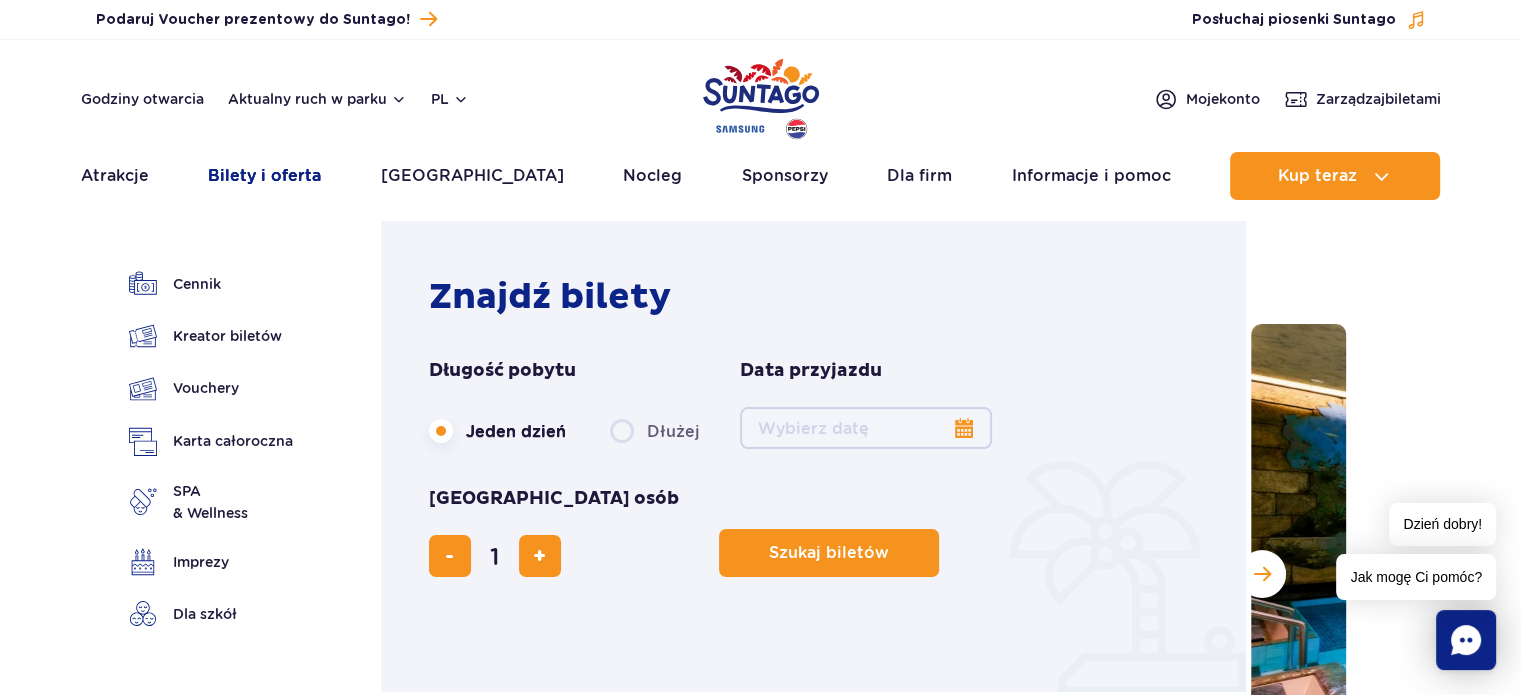 click on "Bilety i oferta" at bounding box center [264, 176] 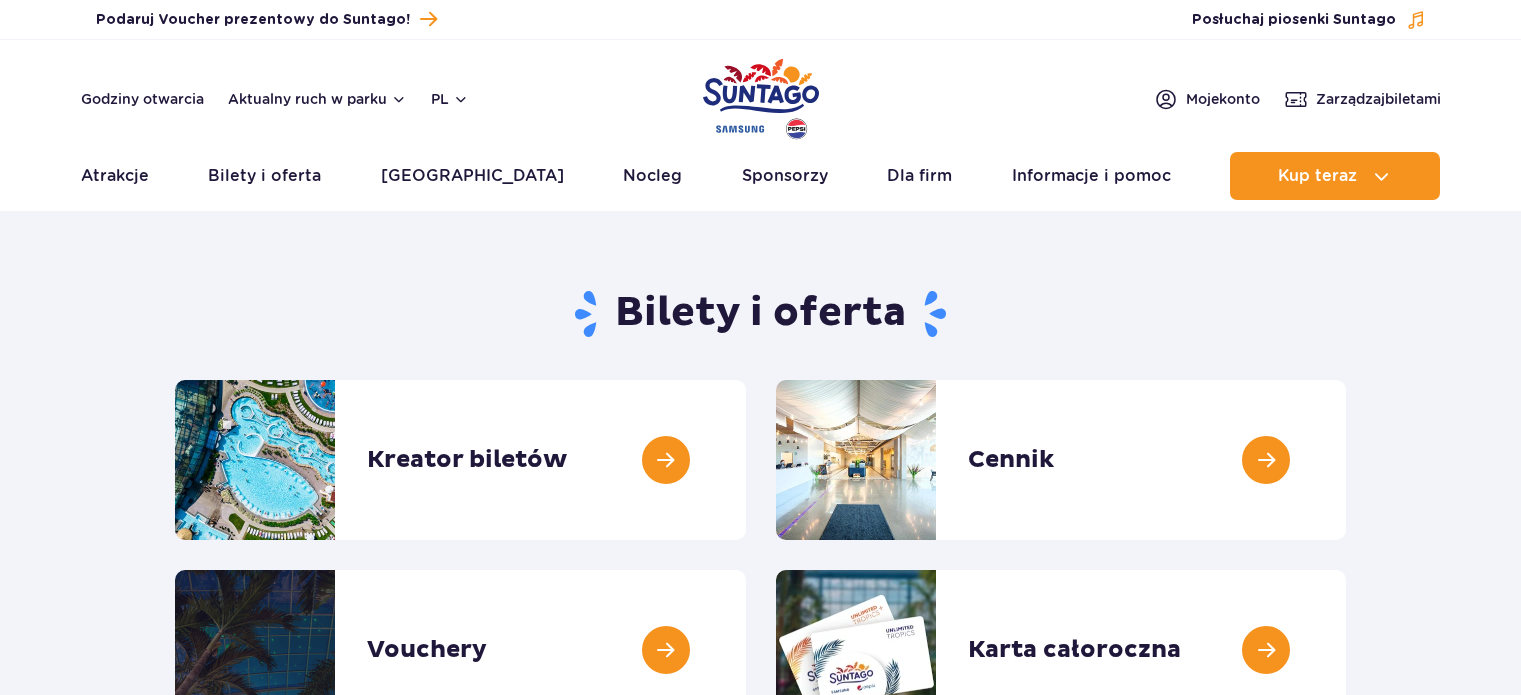 scroll, scrollTop: 0, scrollLeft: 0, axis: both 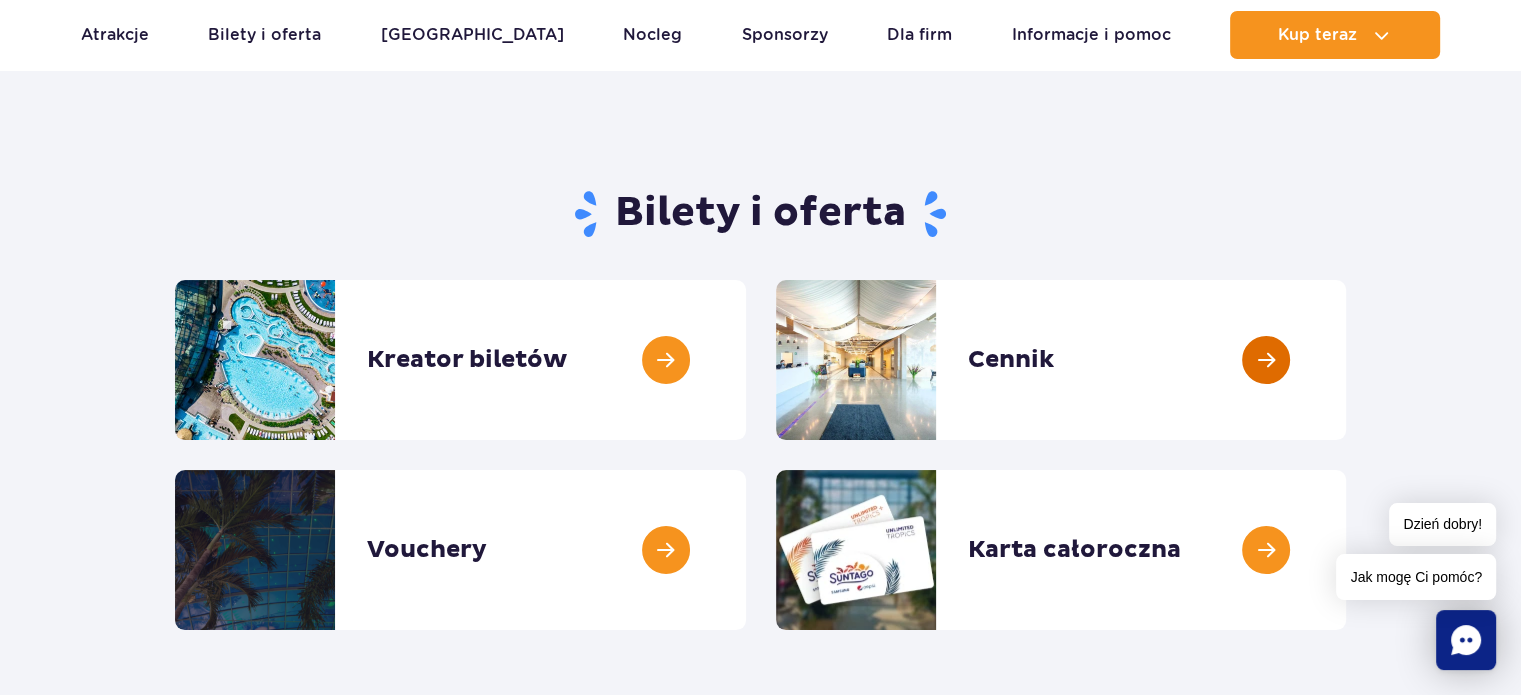 click at bounding box center [1346, 360] 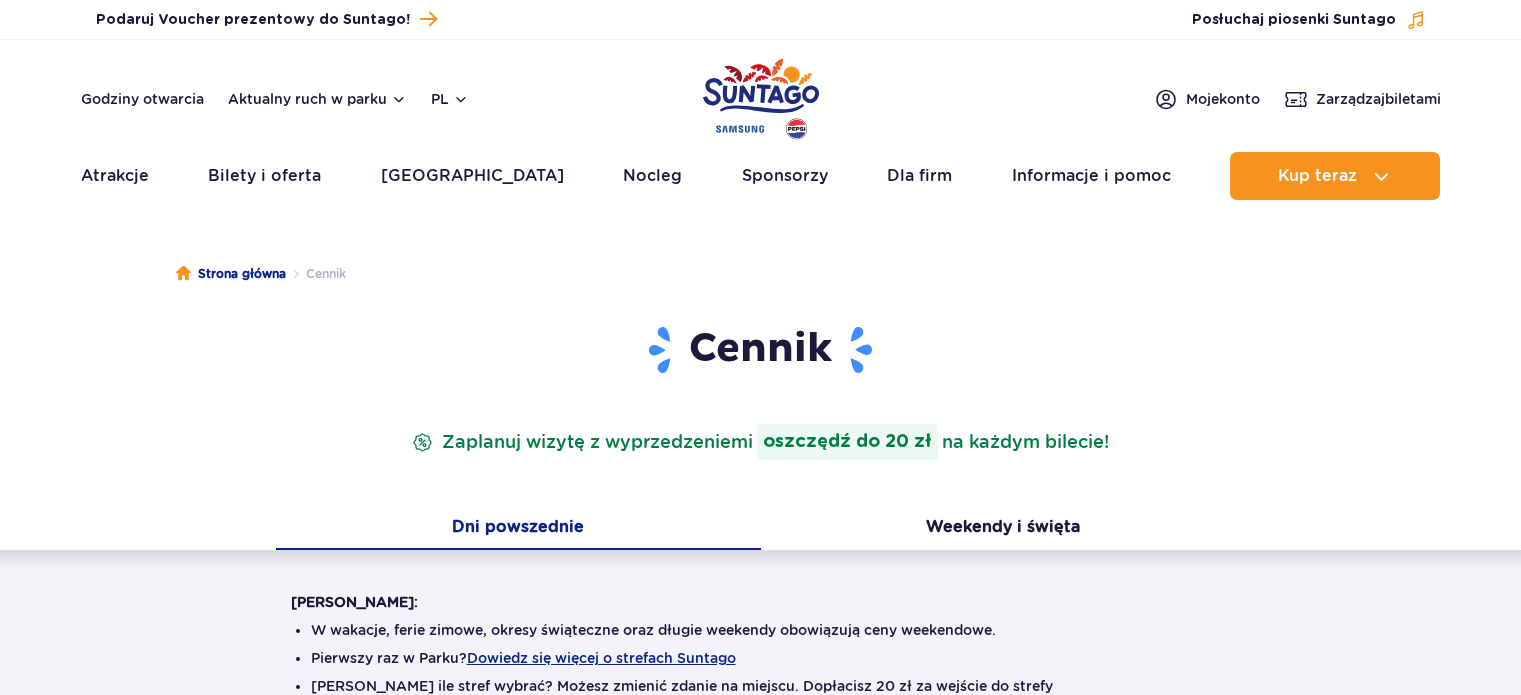 scroll, scrollTop: 0, scrollLeft: 0, axis: both 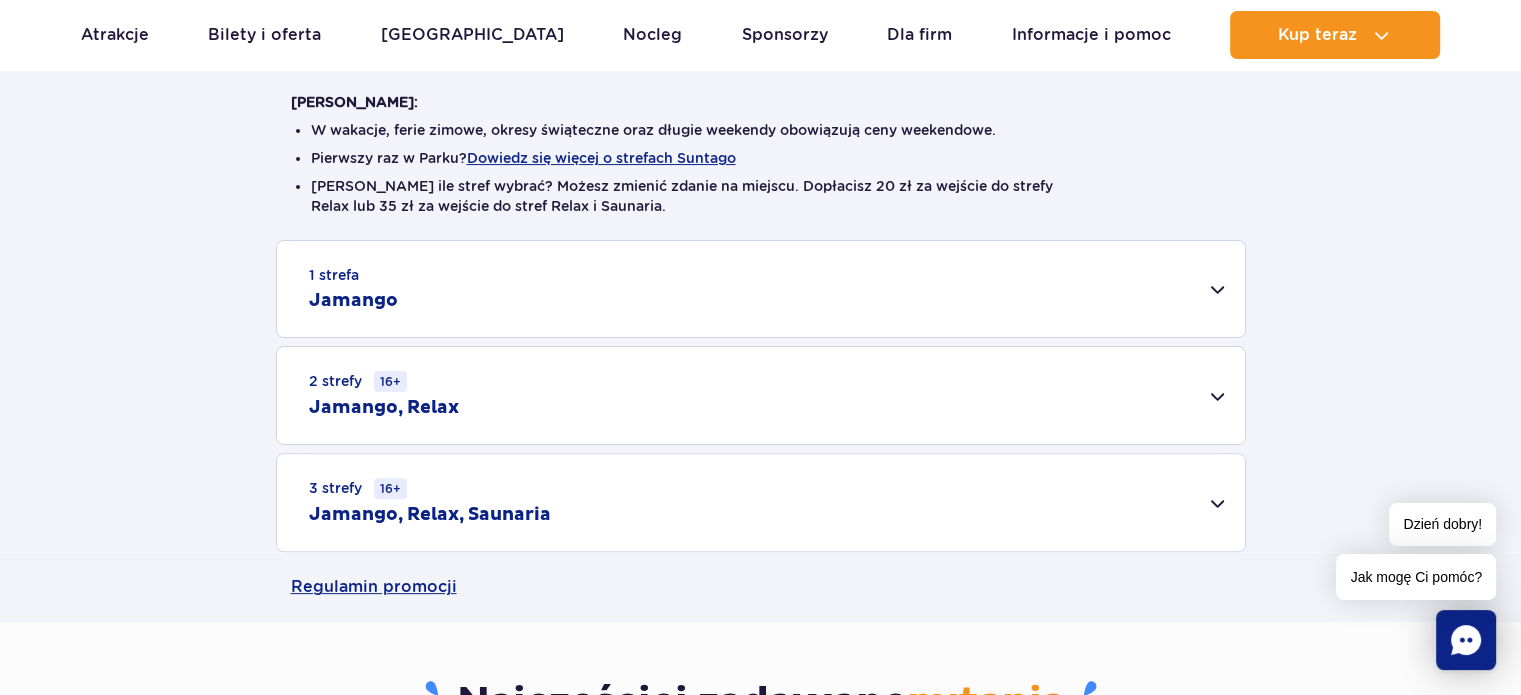 click on "1 strefa
Jamango" at bounding box center (761, 289) 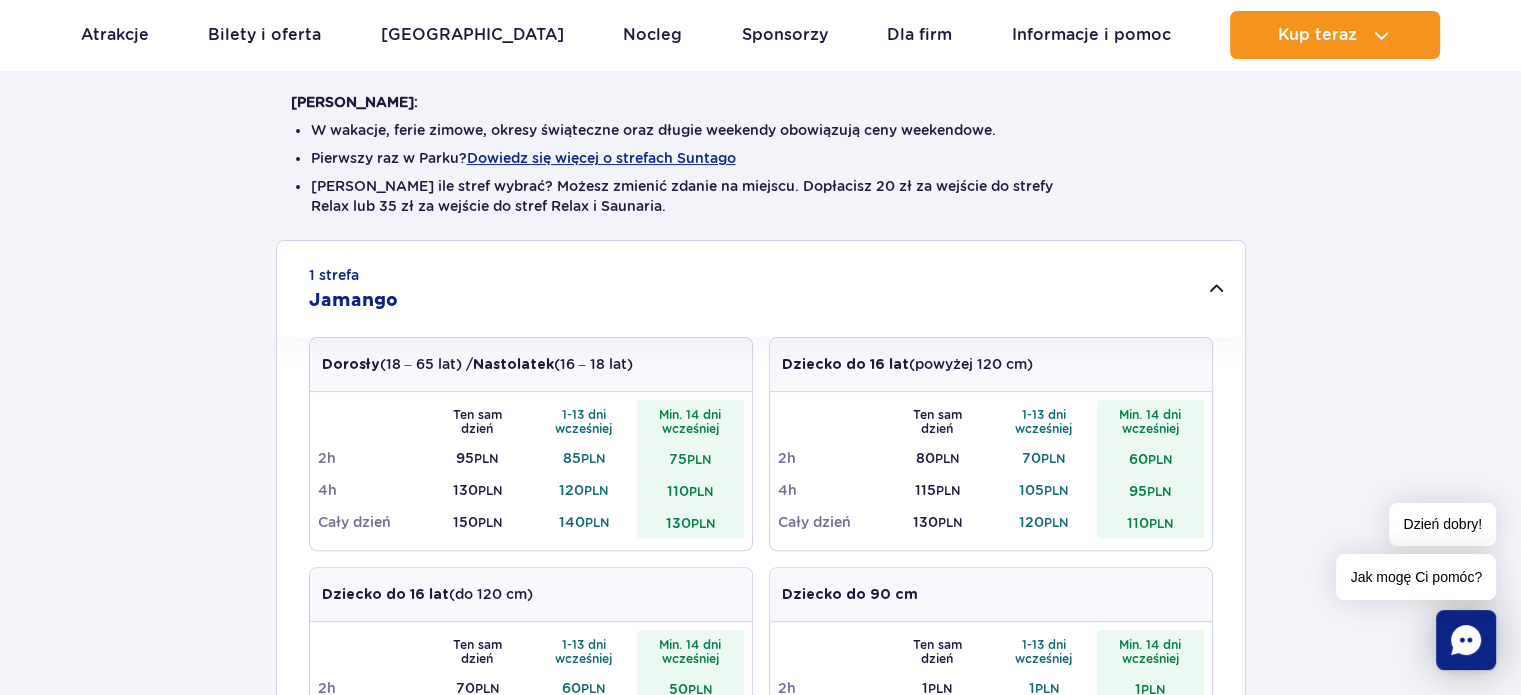 click on "1 strefa
Jamango" at bounding box center [761, 289] 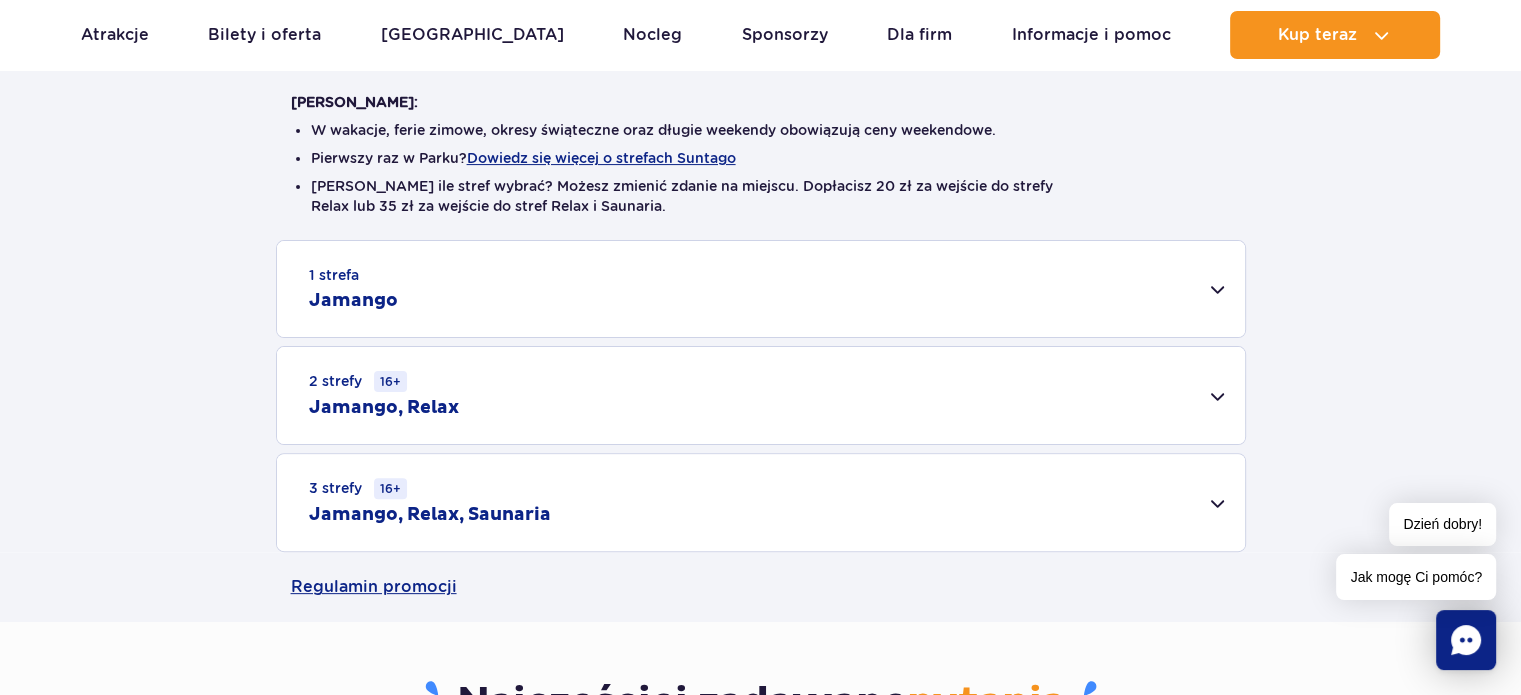 click on "3 strefy  16+
Jamango, Relax, Saunaria" at bounding box center [761, 502] 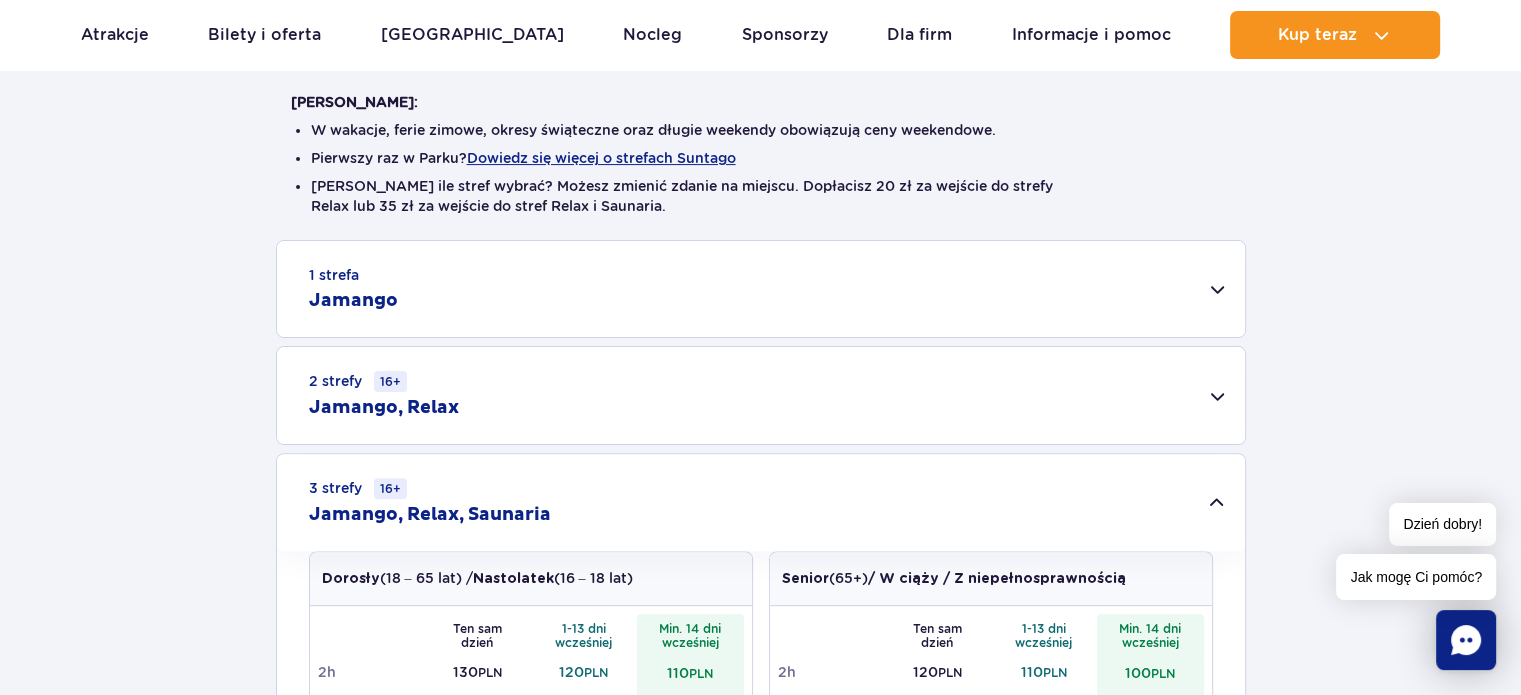 click on "3 strefy  16+
Jamango, Relax, Saunaria" at bounding box center [761, 502] 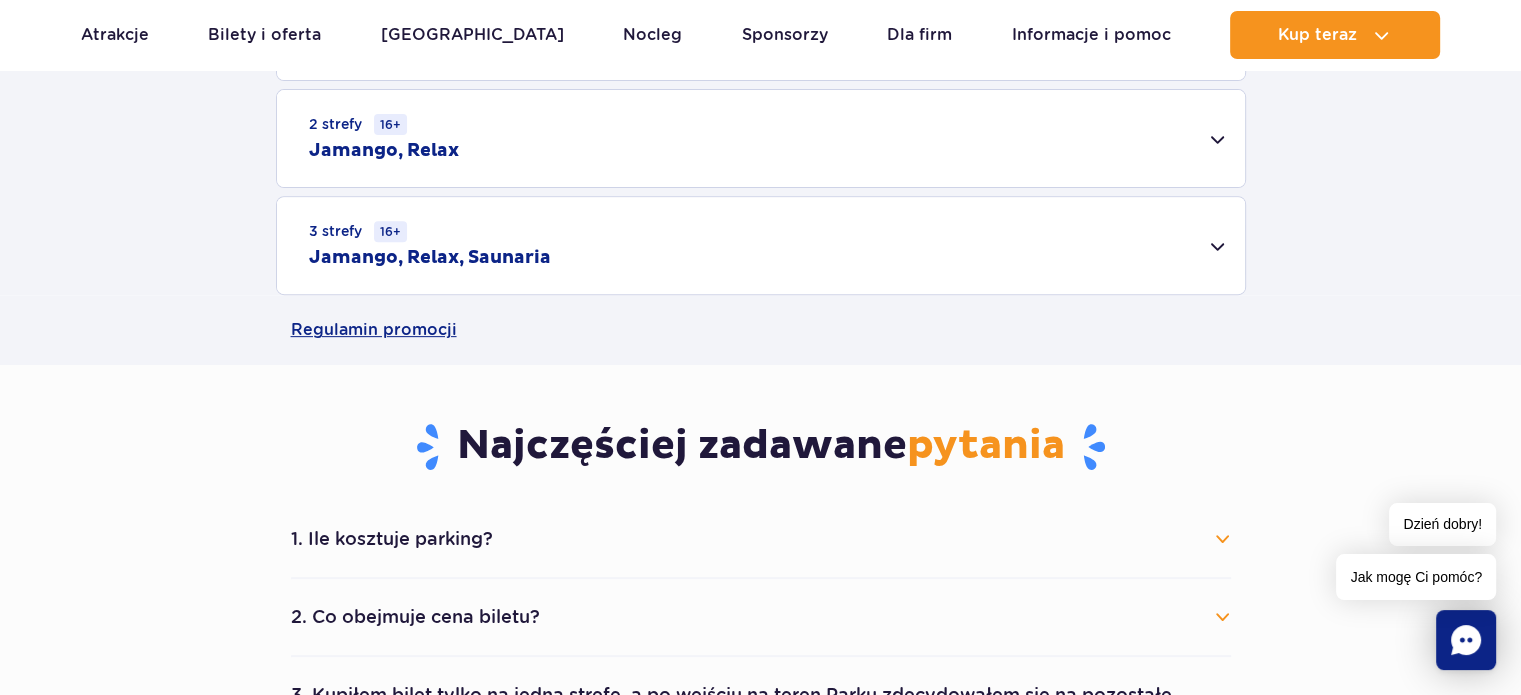 scroll, scrollTop: 800, scrollLeft: 0, axis: vertical 